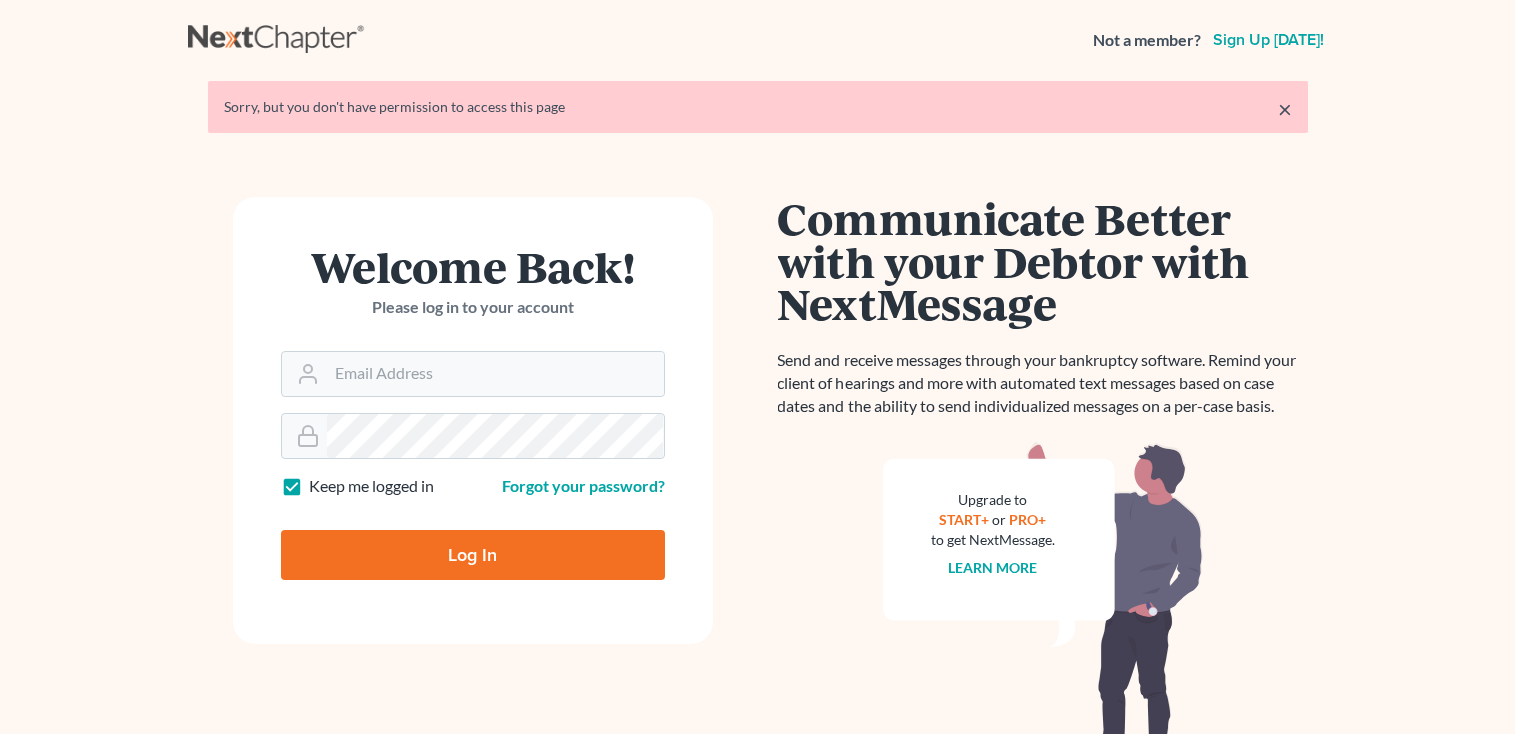 scroll, scrollTop: 0, scrollLeft: 0, axis: both 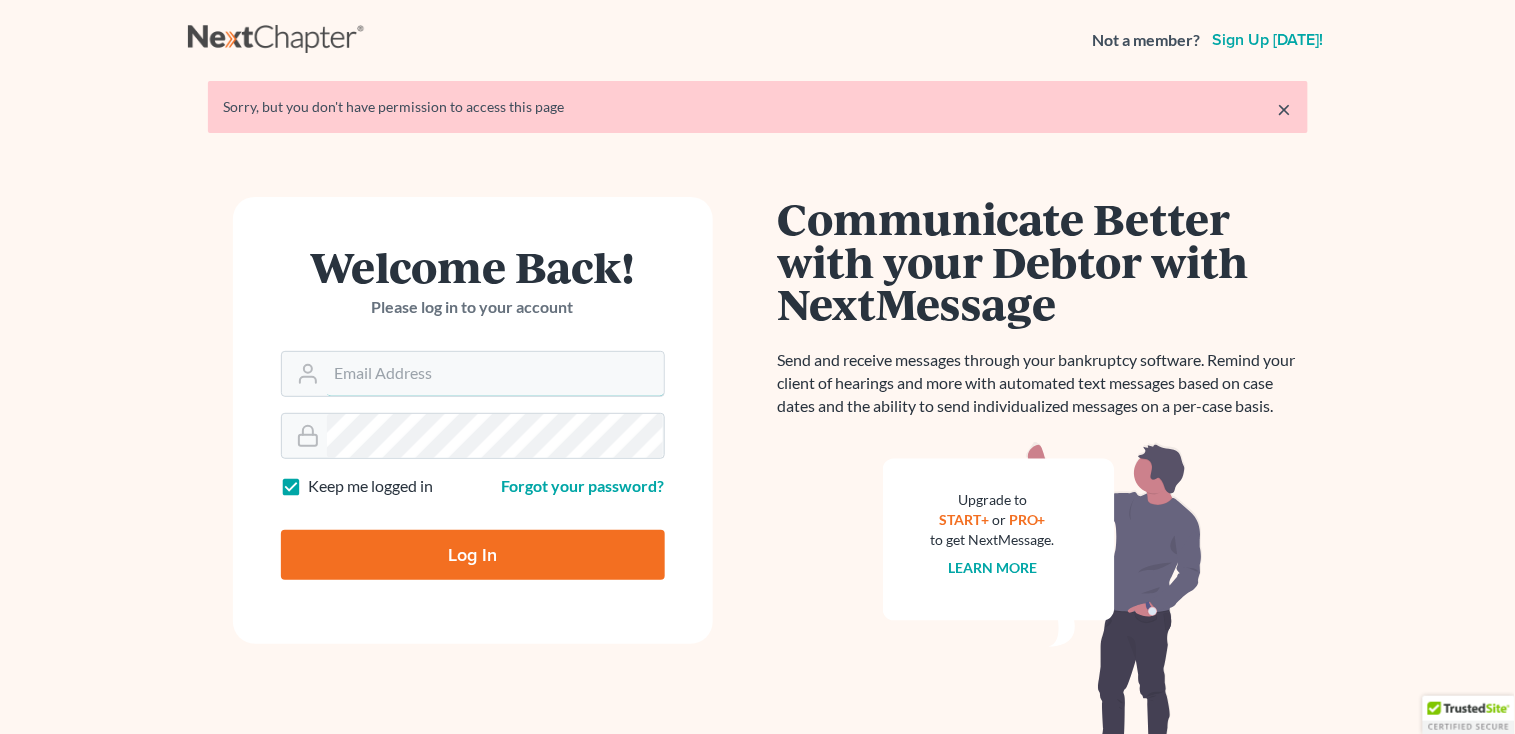 type on "sharonw@sfarthinglaw.com" 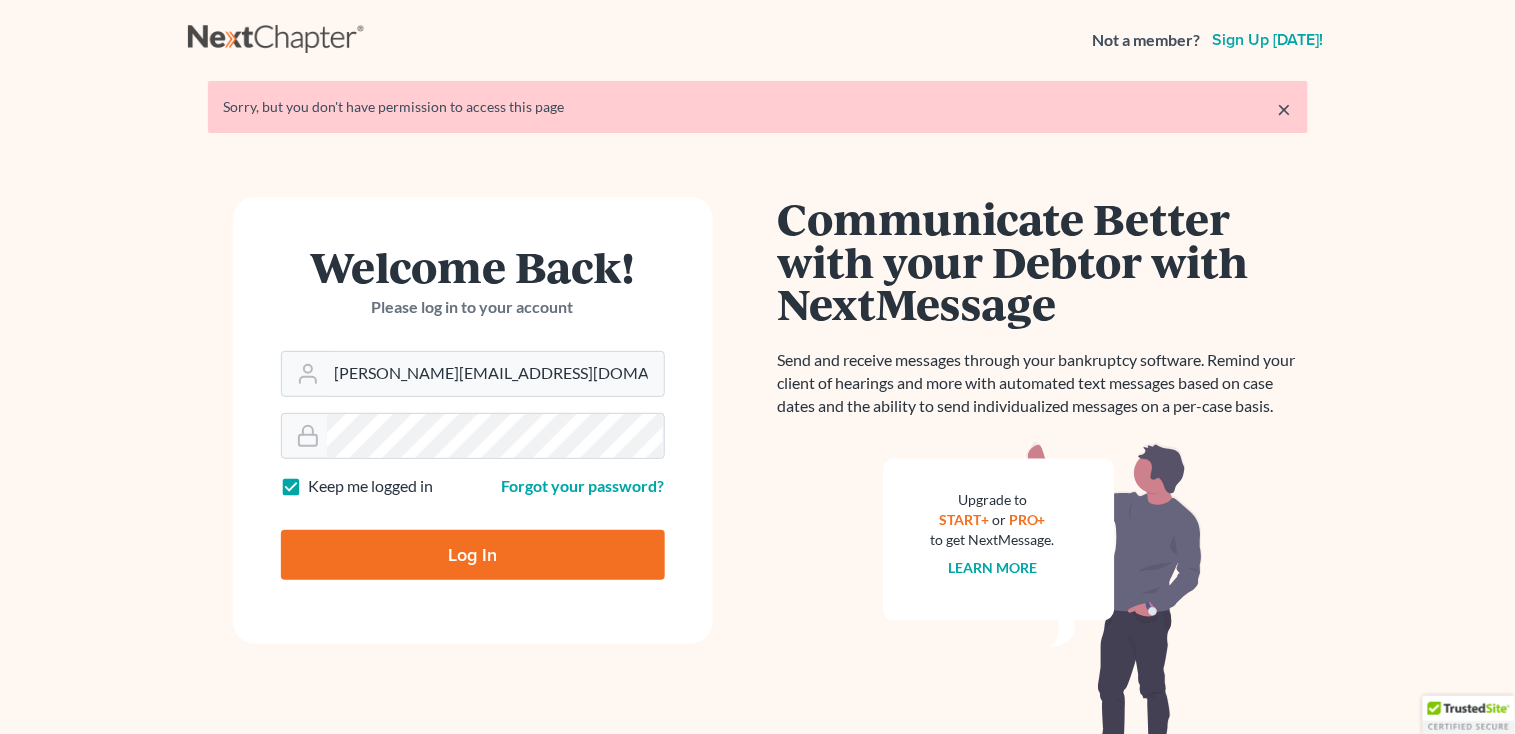 click on "Log In" at bounding box center [473, 555] 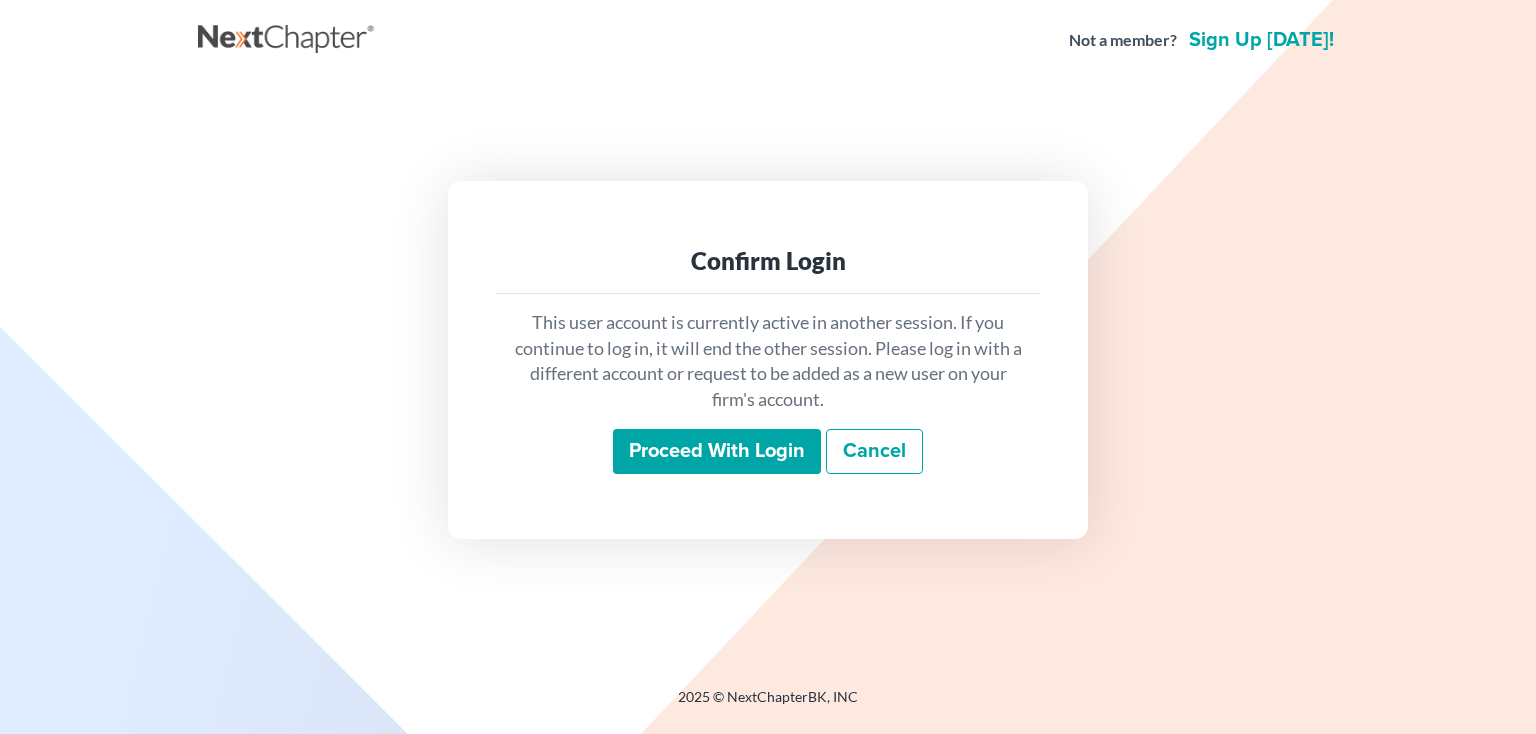 scroll, scrollTop: 0, scrollLeft: 0, axis: both 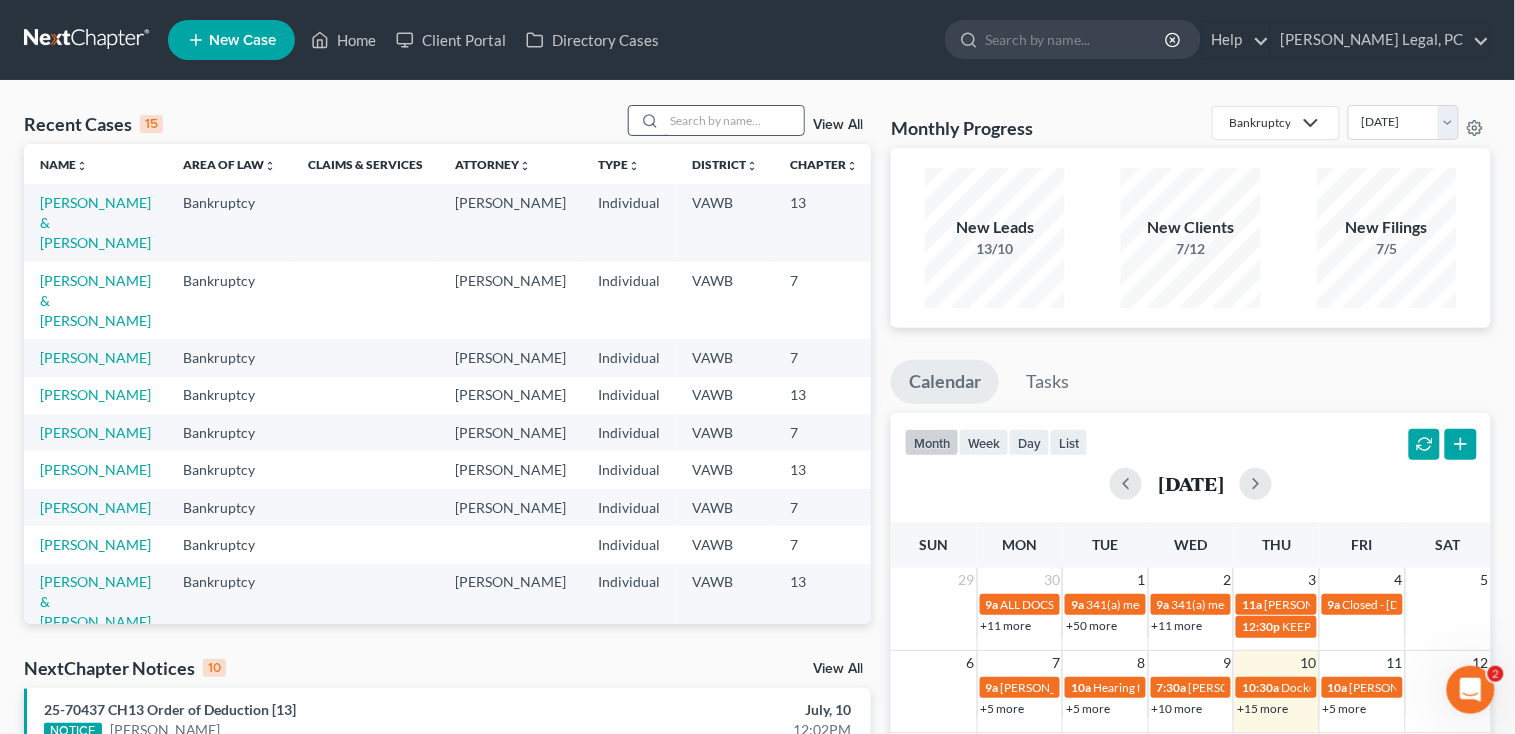 click at bounding box center [734, 120] 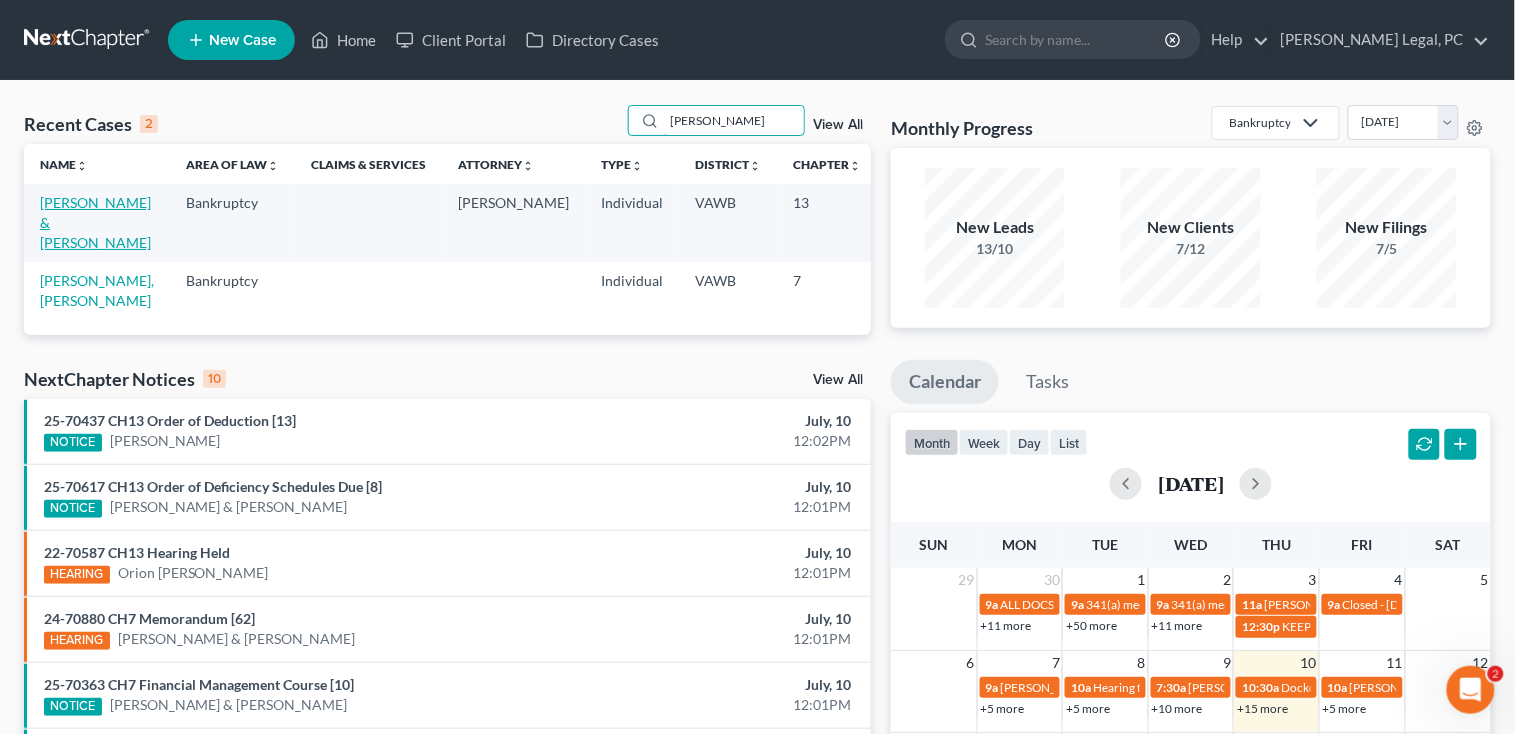 type on "[PERSON_NAME]" 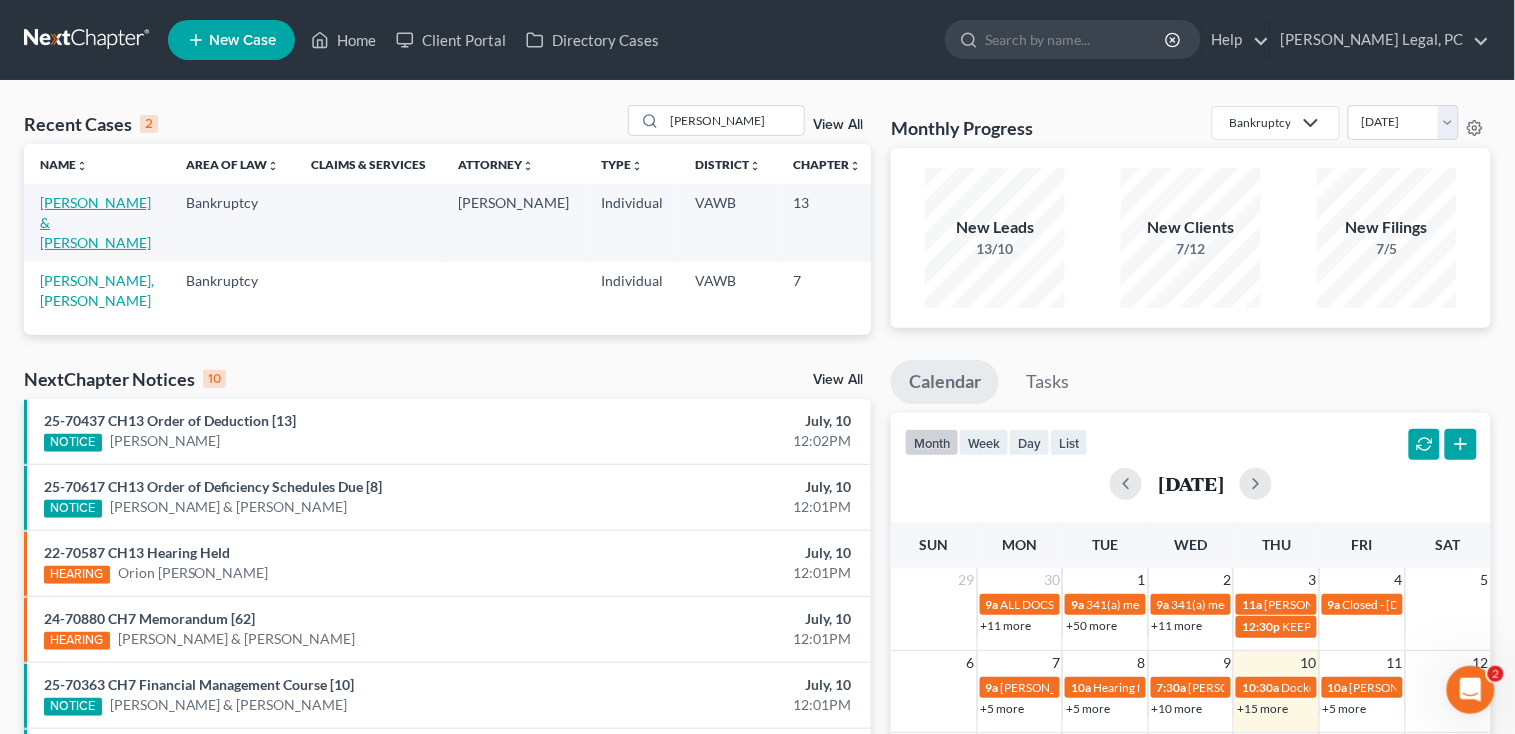 click on "[PERSON_NAME] & [PERSON_NAME]" at bounding box center (95, 222) 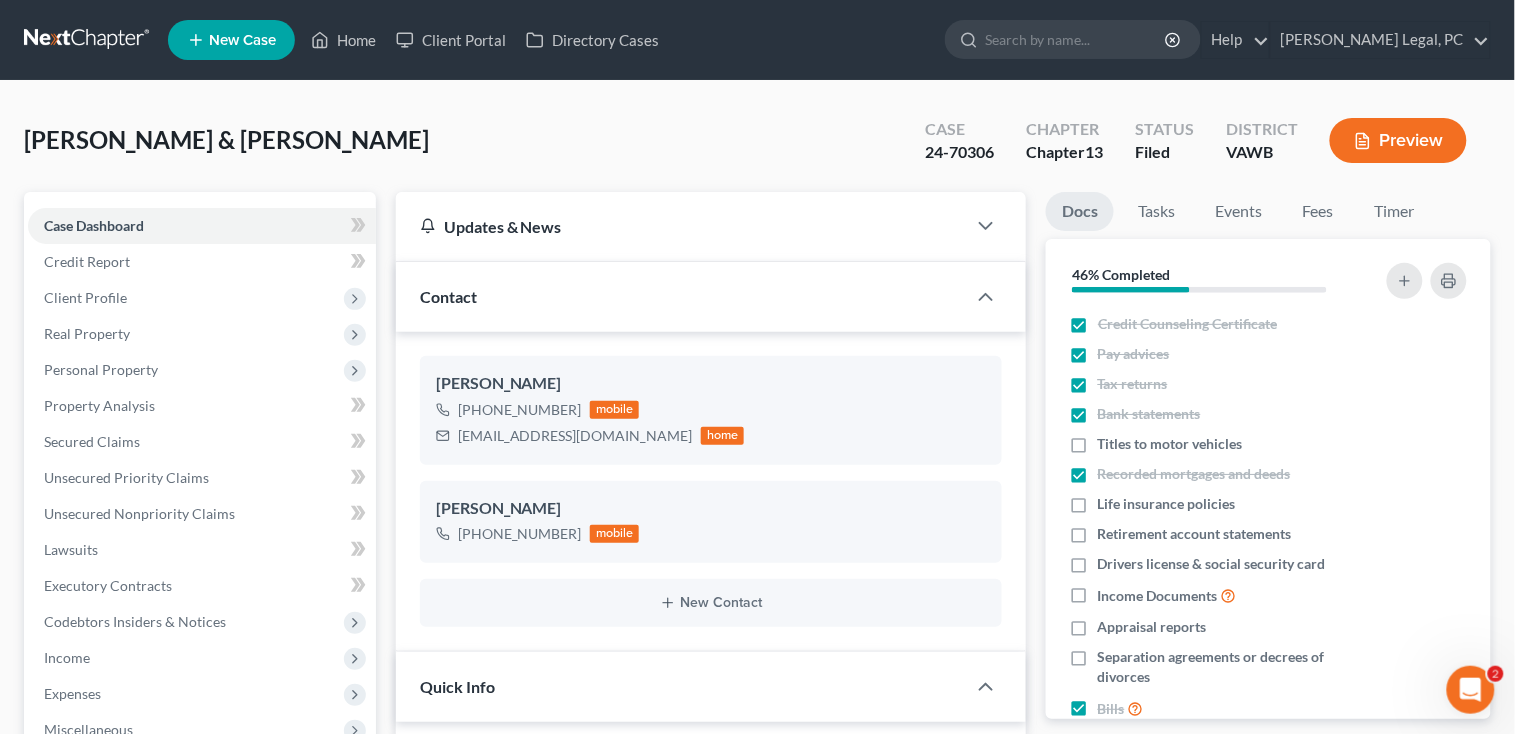 scroll, scrollTop: 603, scrollLeft: 0, axis: vertical 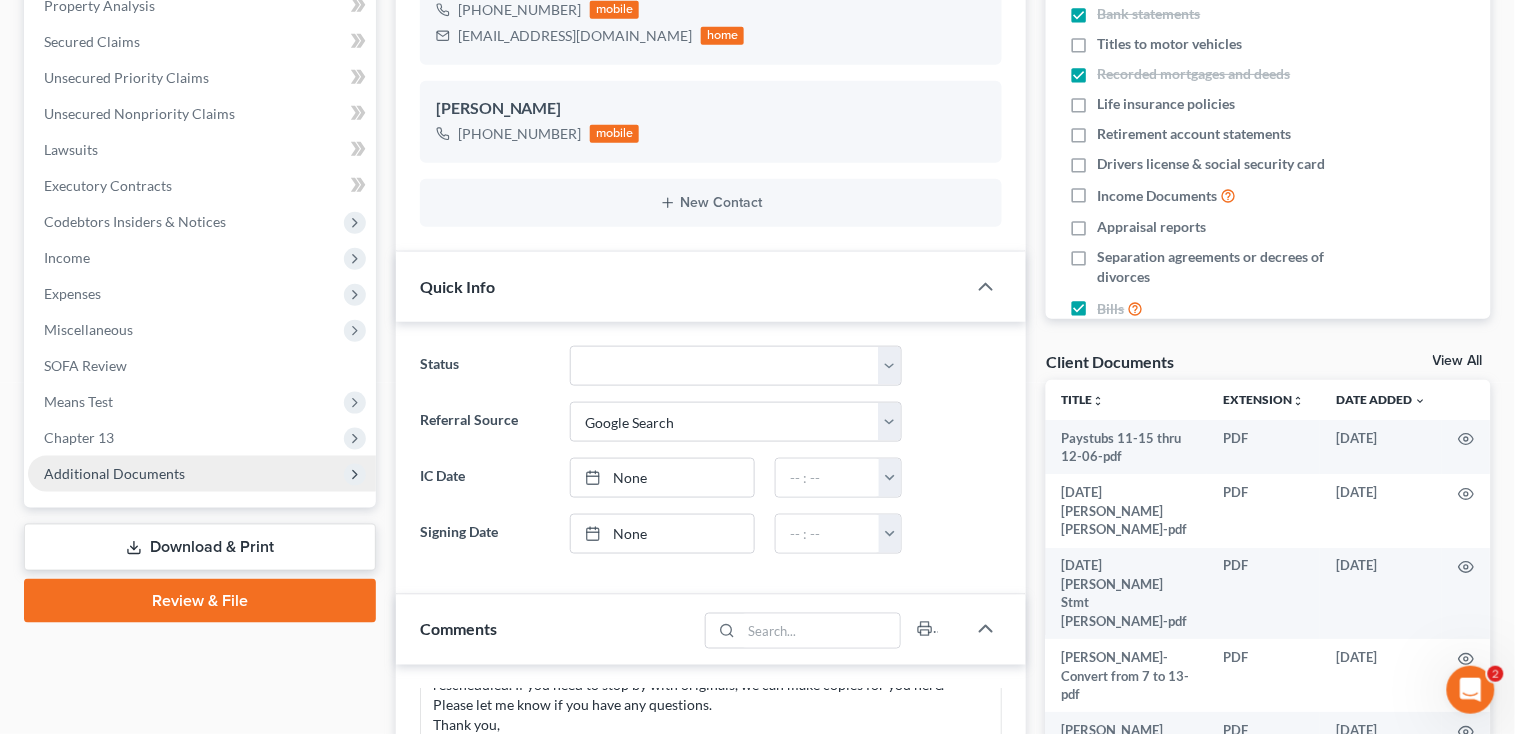 click on "Additional Documents" at bounding box center [114, 473] 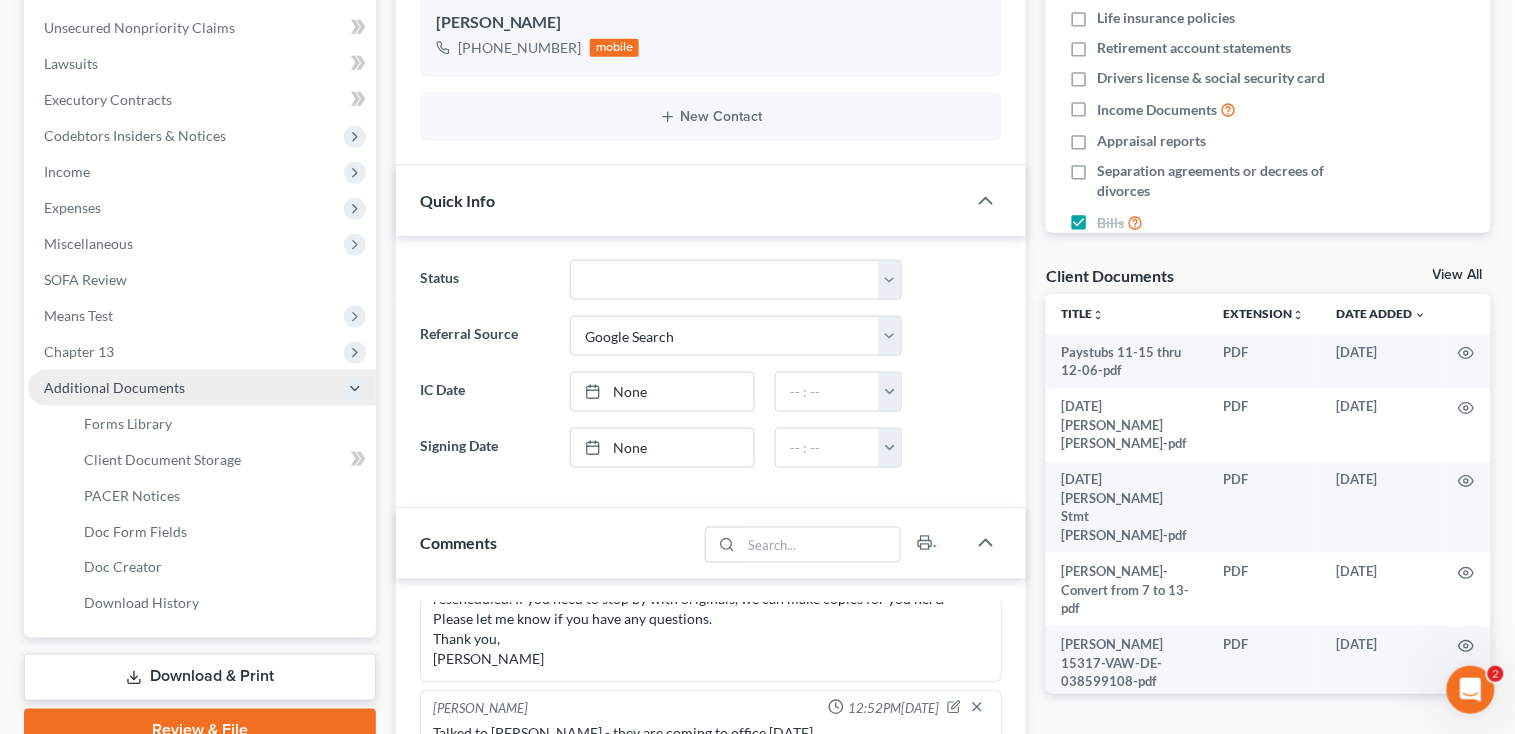 scroll, scrollTop: 533, scrollLeft: 0, axis: vertical 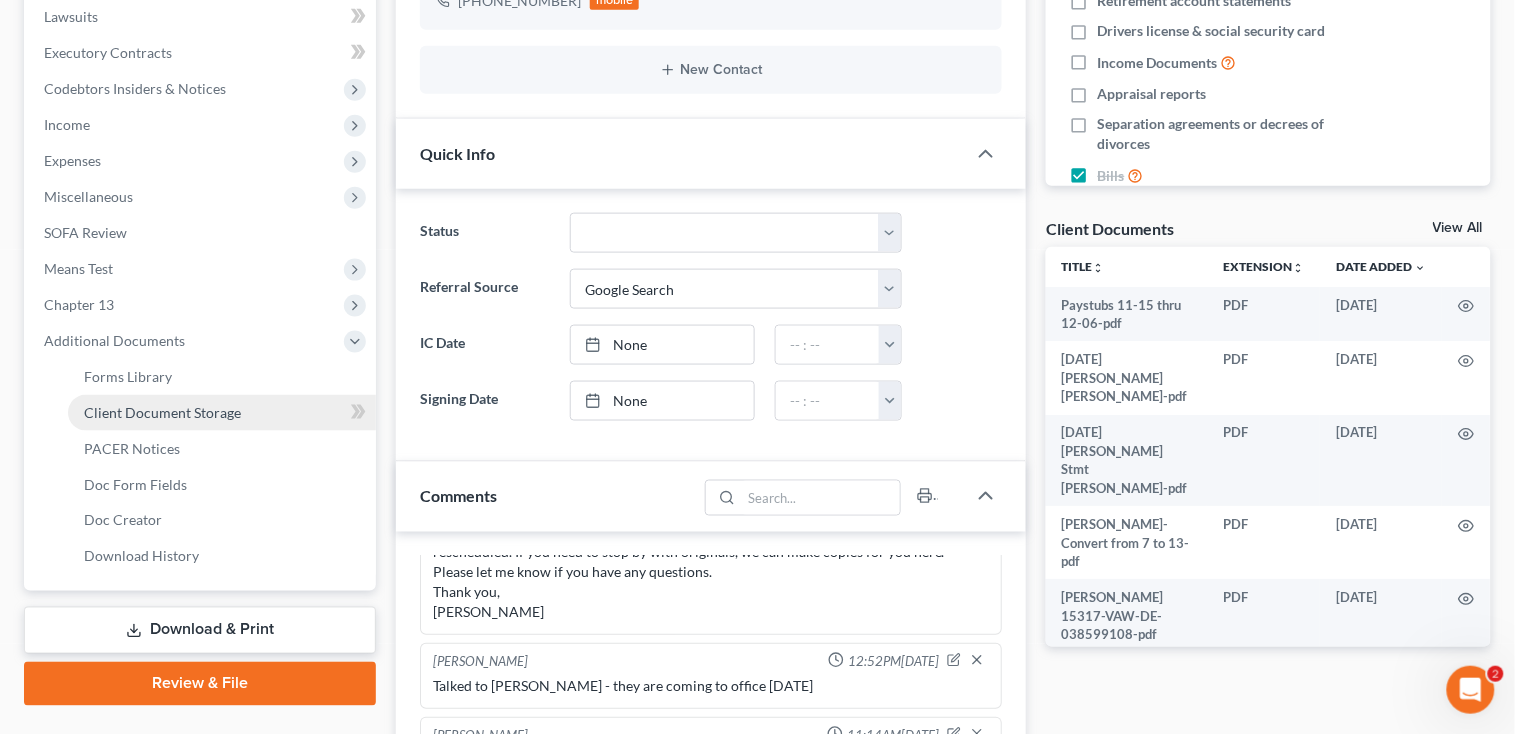 click on "Client Document Storage" at bounding box center (162, 412) 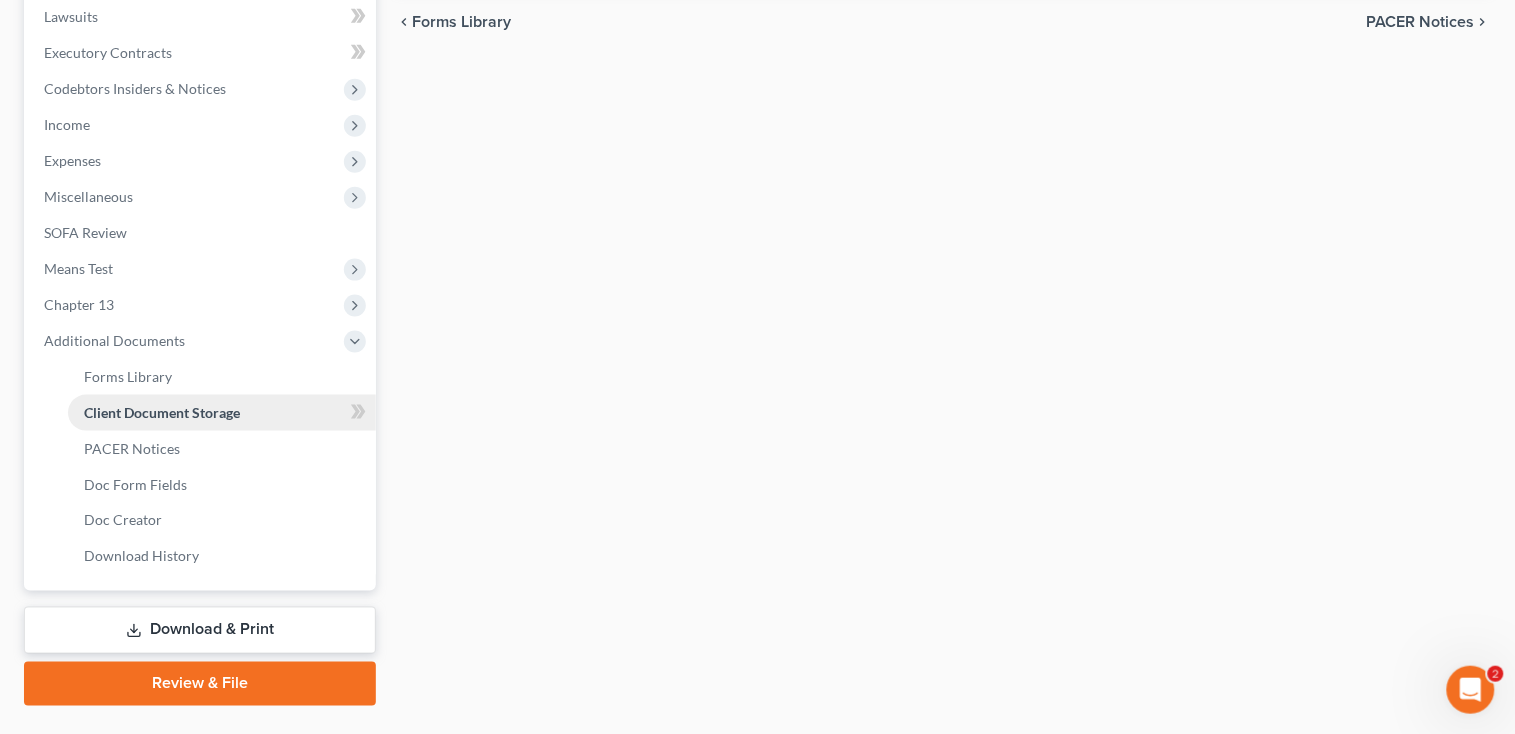 scroll, scrollTop: 478, scrollLeft: 0, axis: vertical 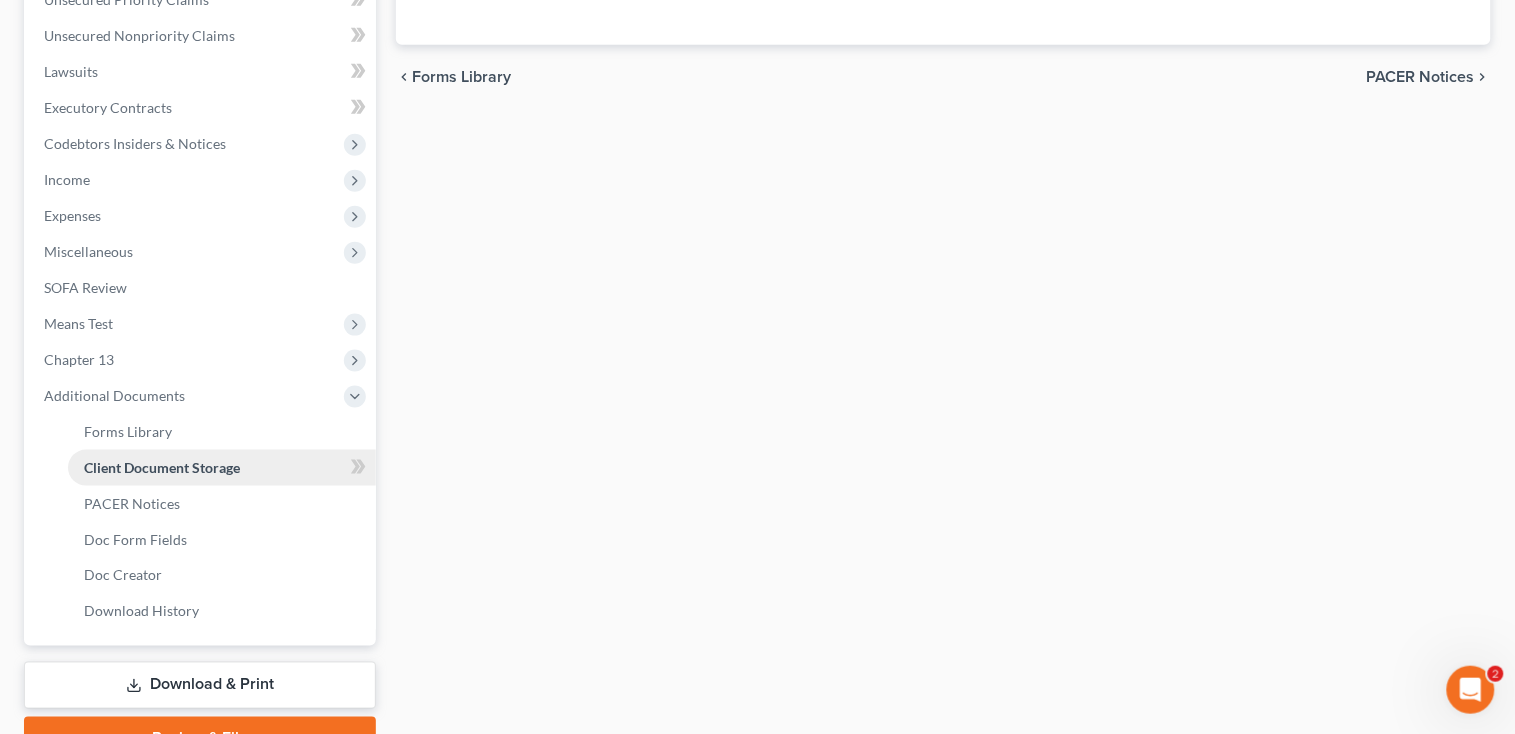 select on "0" 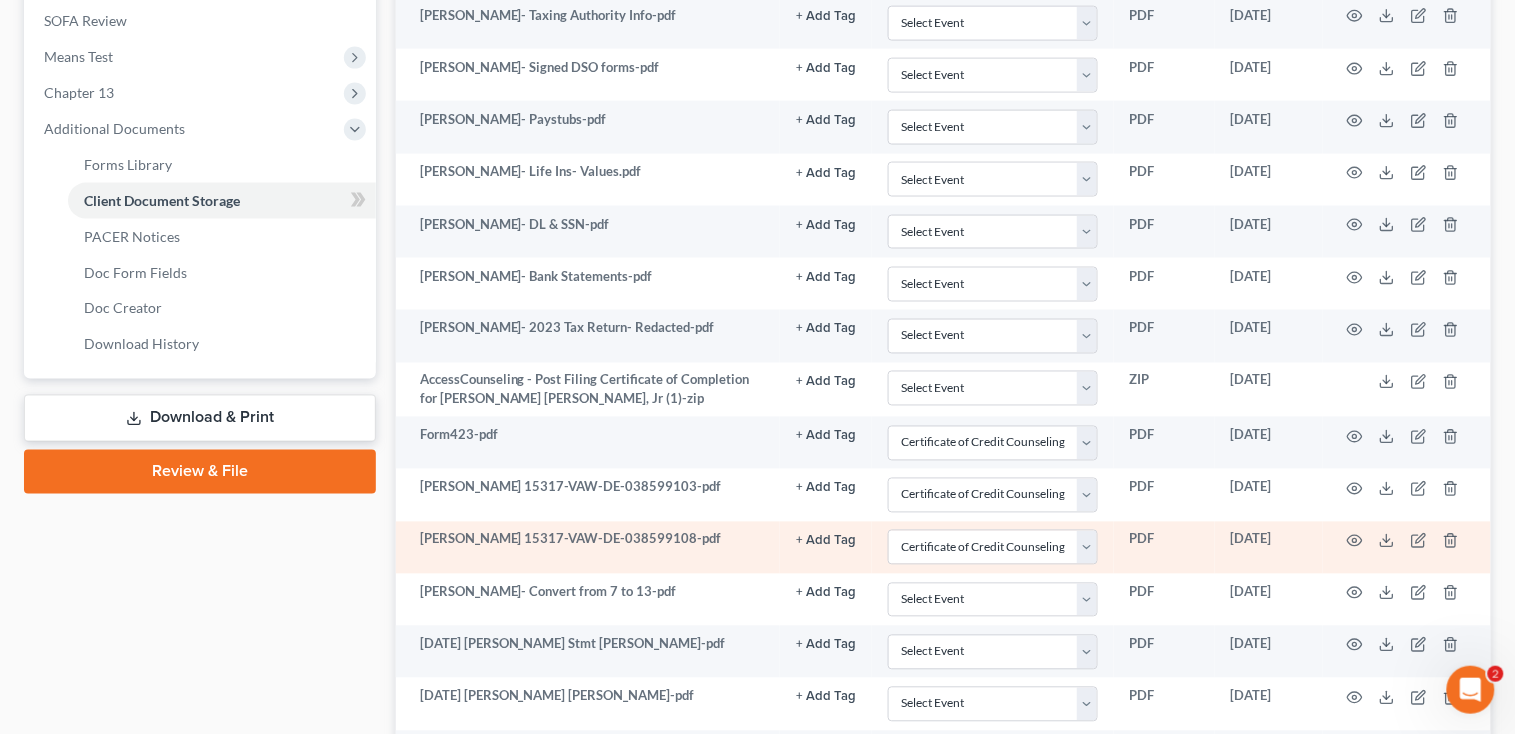 scroll, scrollTop: 685, scrollLeft: 0, axis: vertical 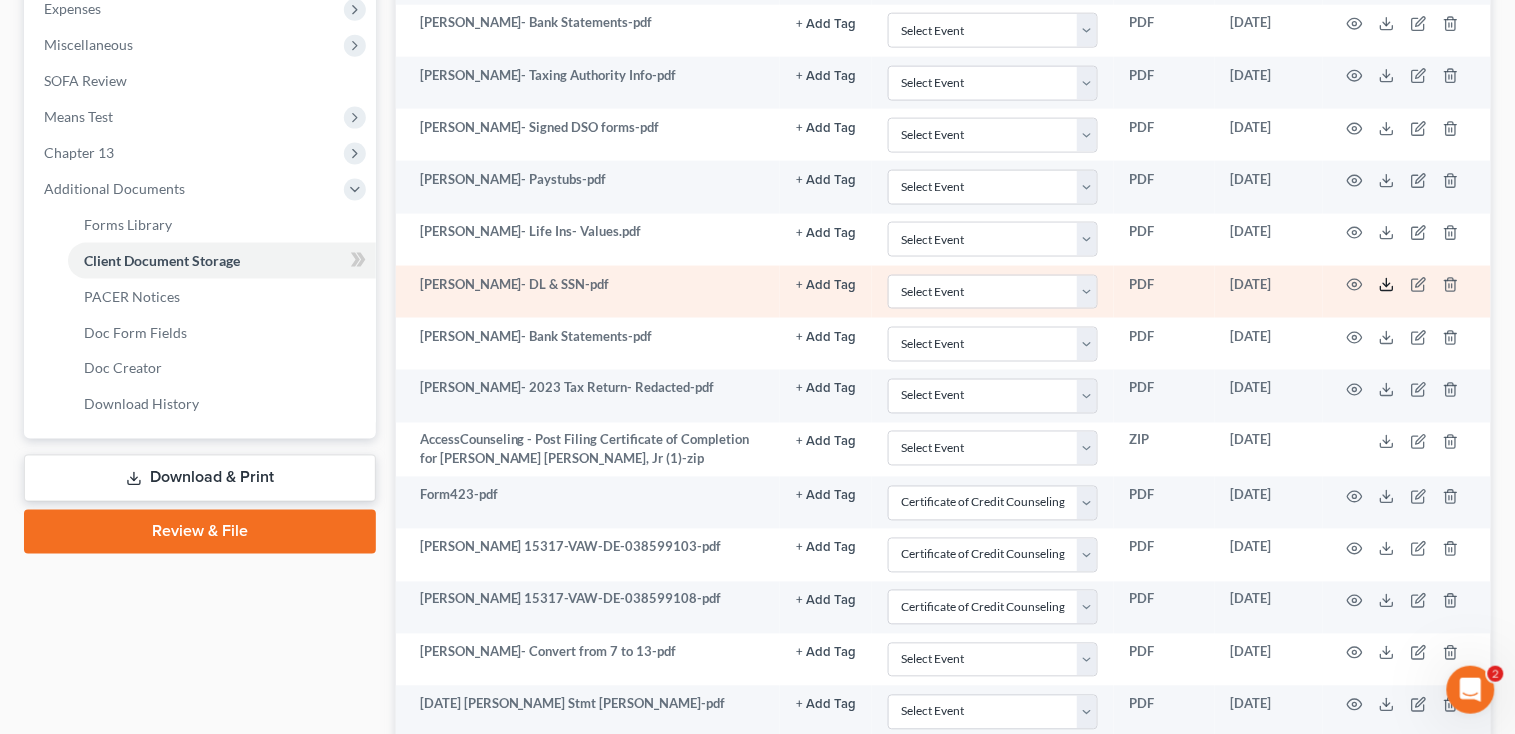click 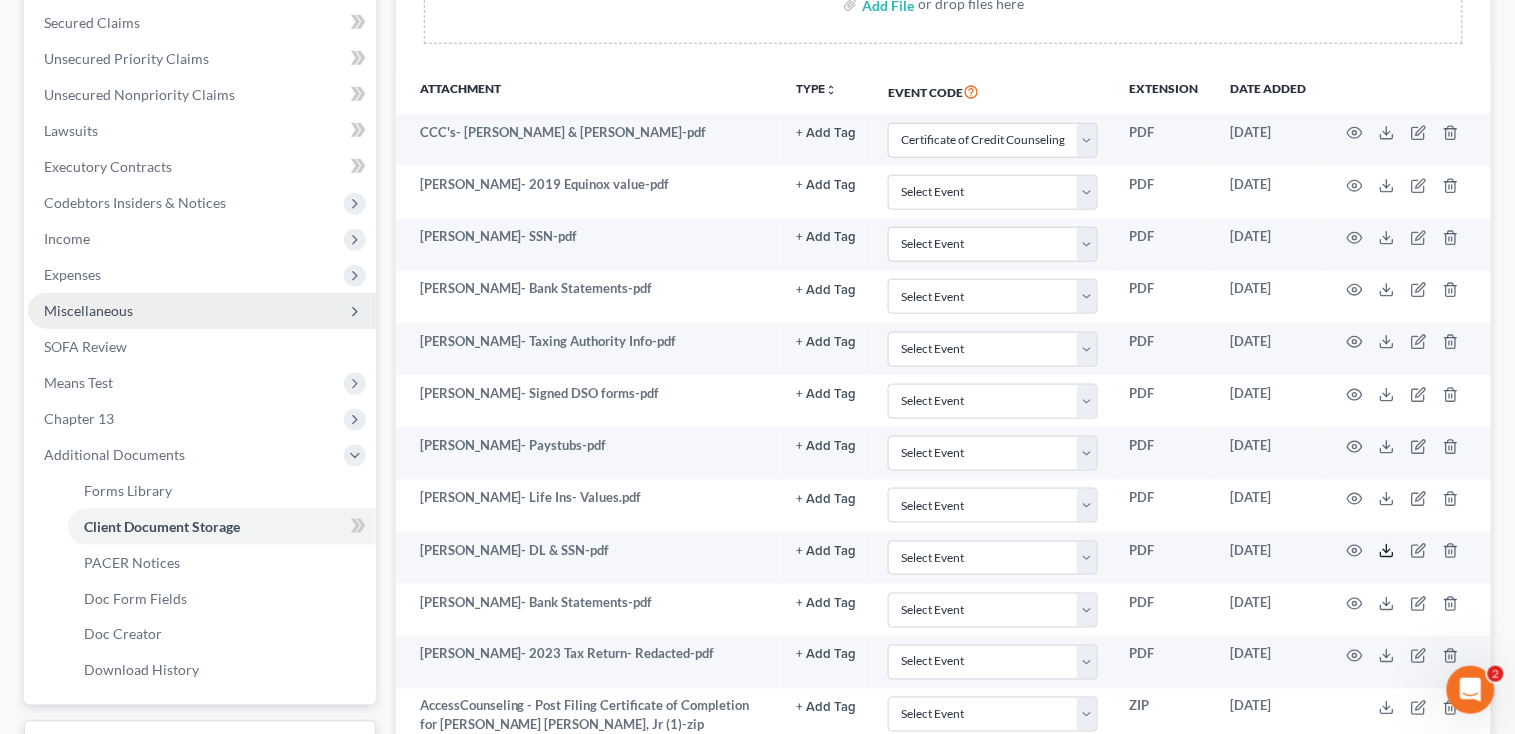 scroll, scrollTop: 685, scrollLeft: 0, axis: vertical 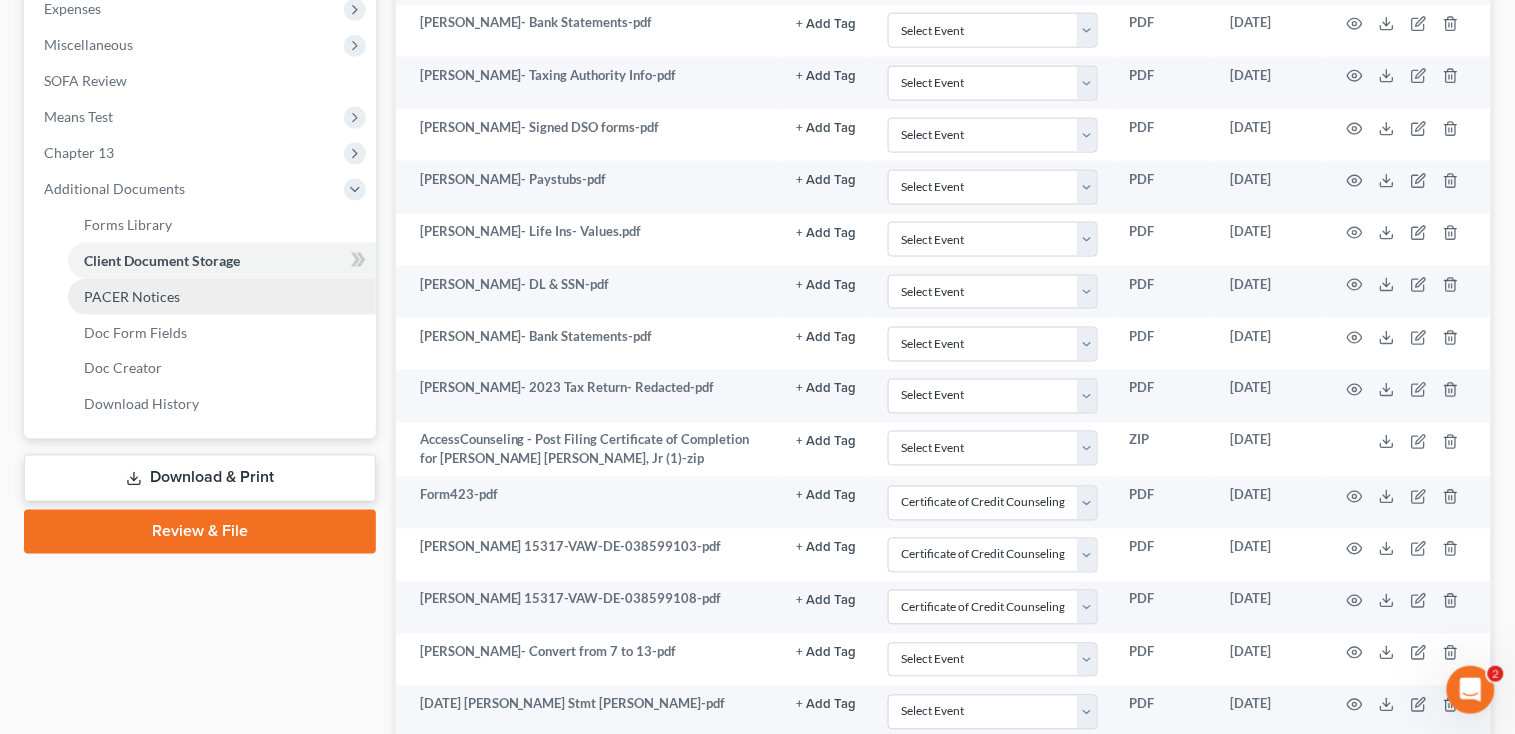 click on "PACER Notices" at bounding box center (222, 297) 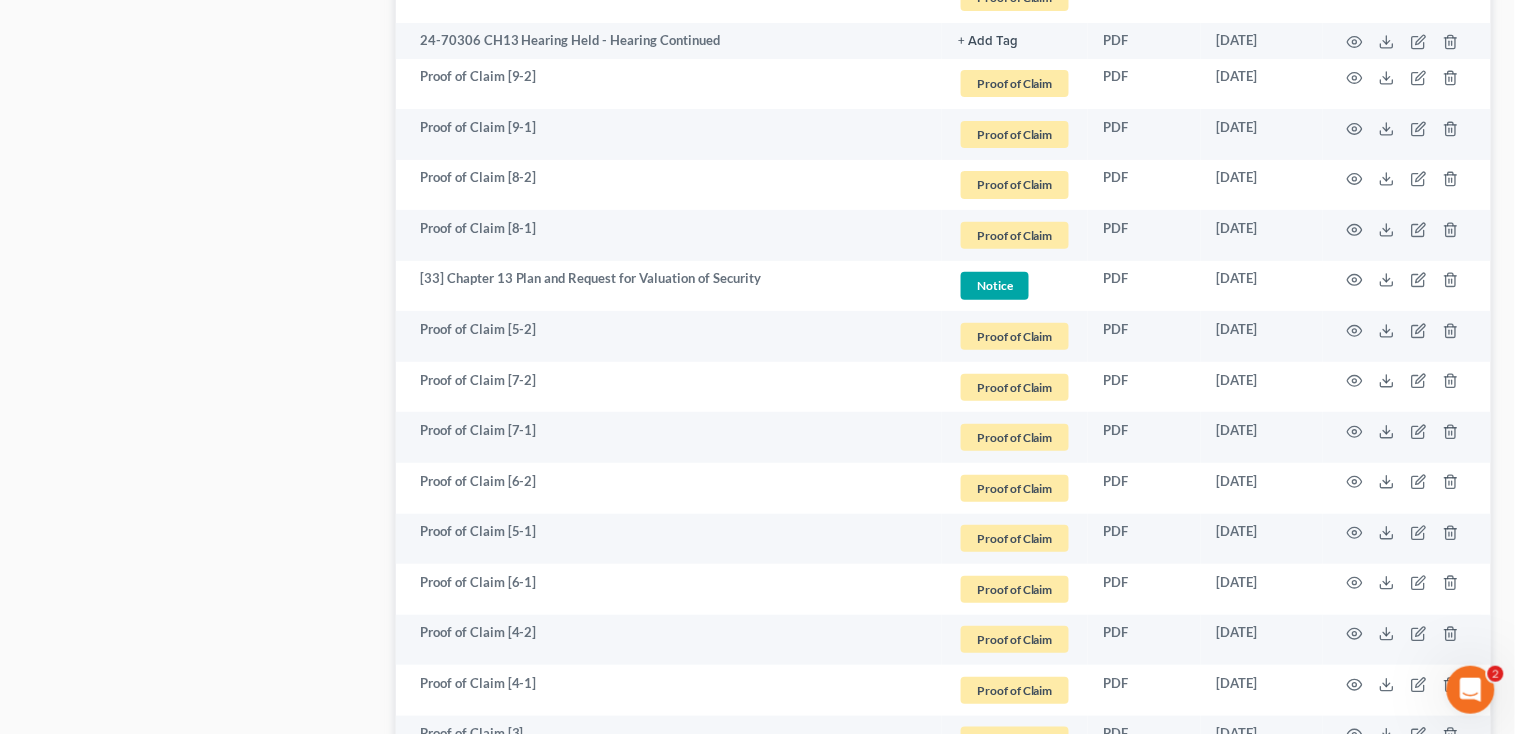 scroll, scrollTop: 1960, scrollLeft: 0, axis: vertical 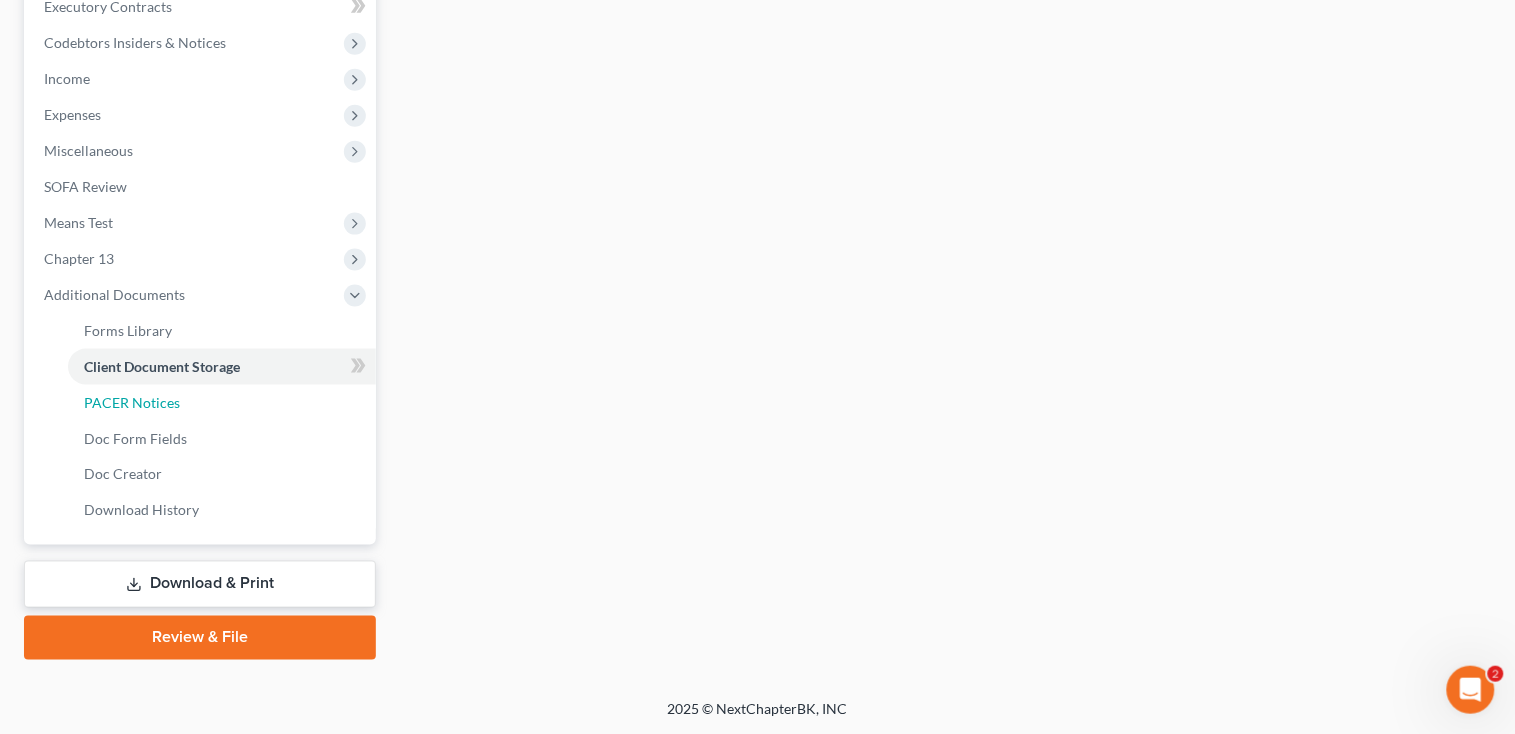 select on "0" 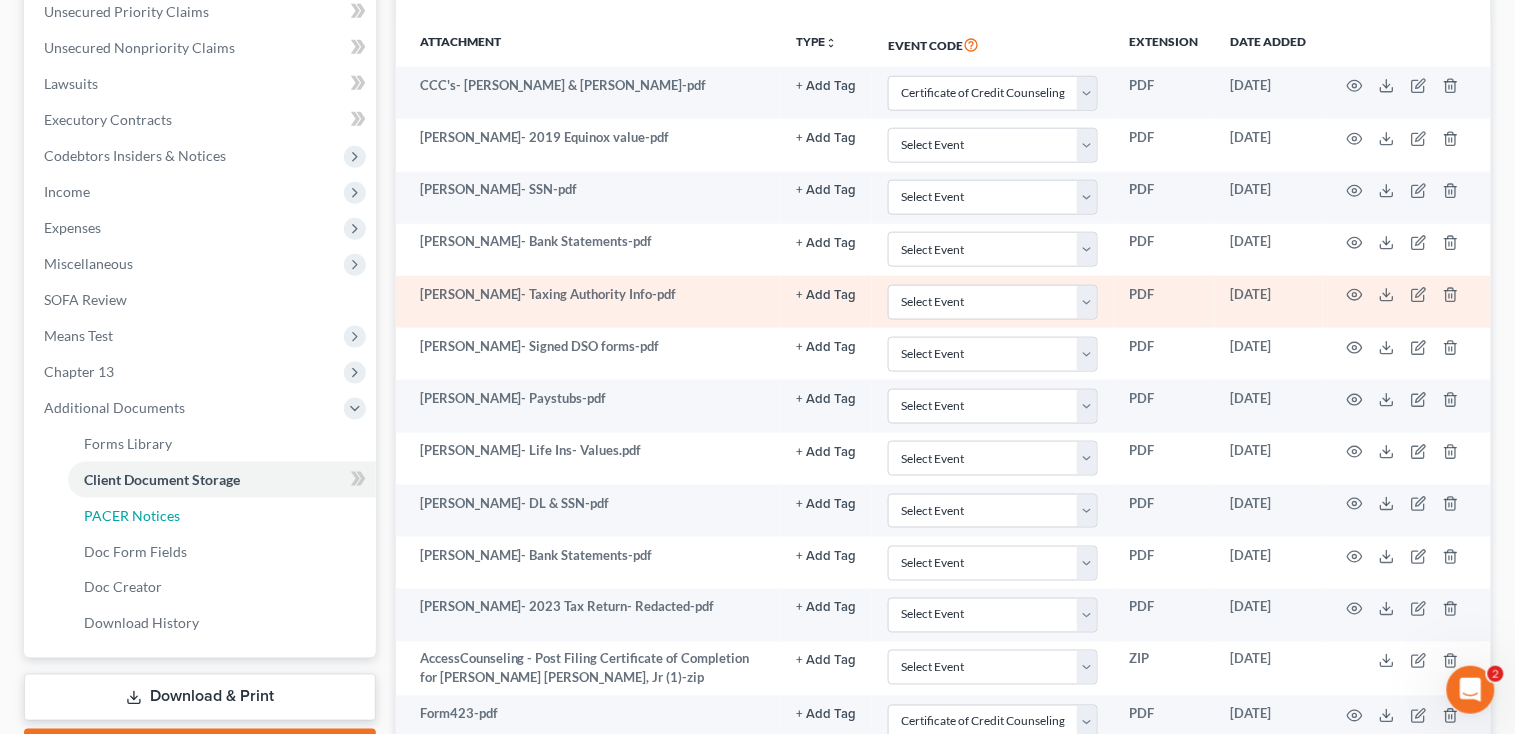 scroll, scrollTop: 419, scrollLeft: 0, axis: vertical 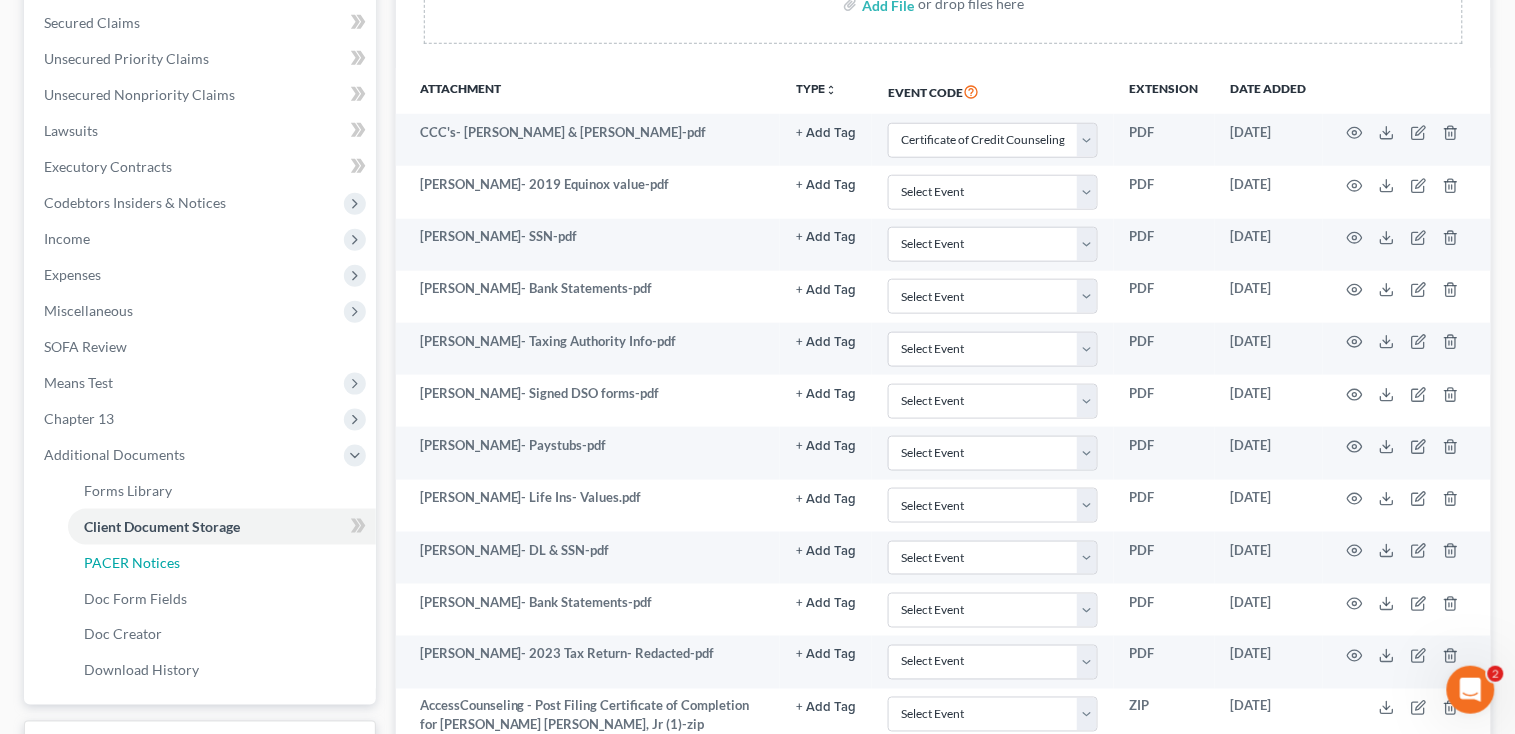 select on "4" 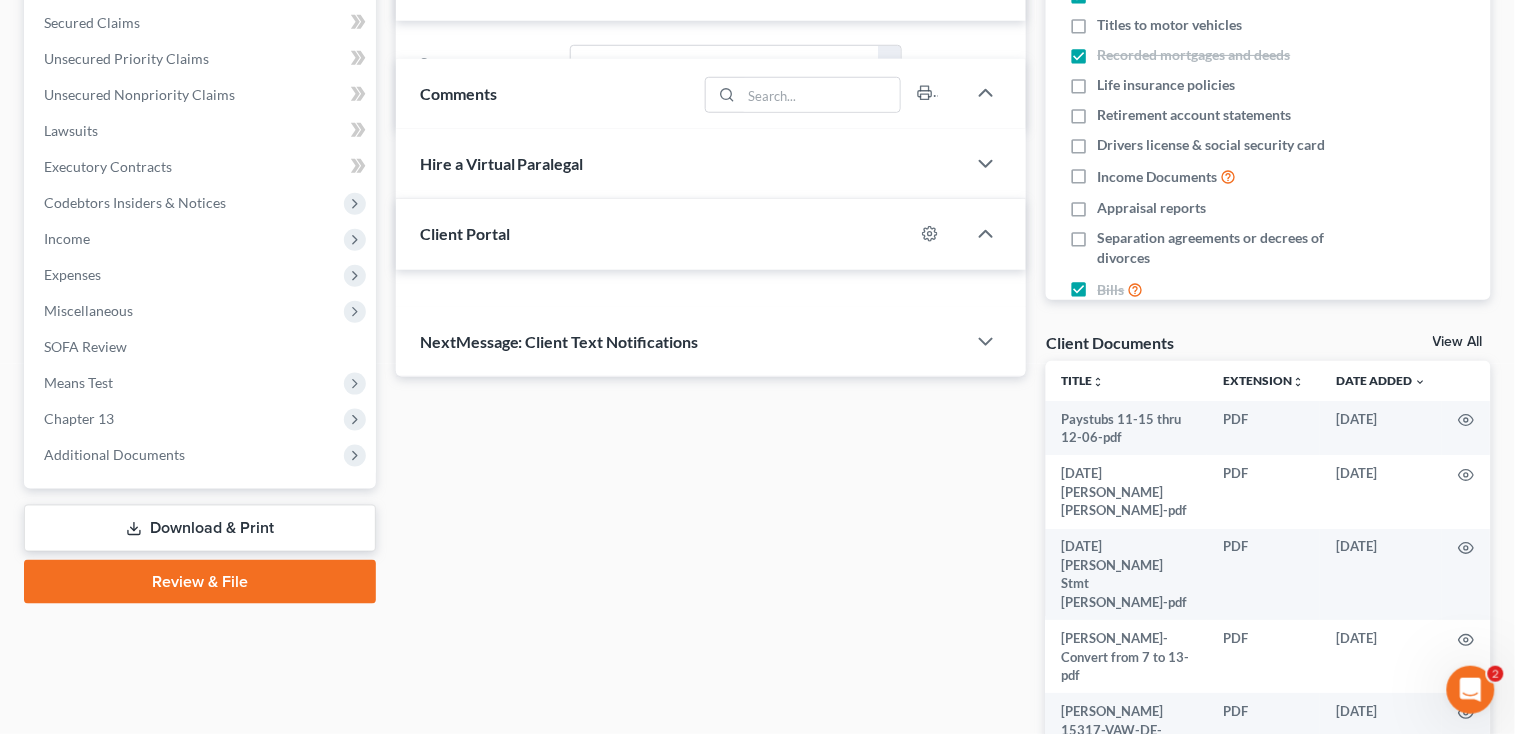 scroll, scrollTop: 533, scrollLeft: 0, axis: vertical 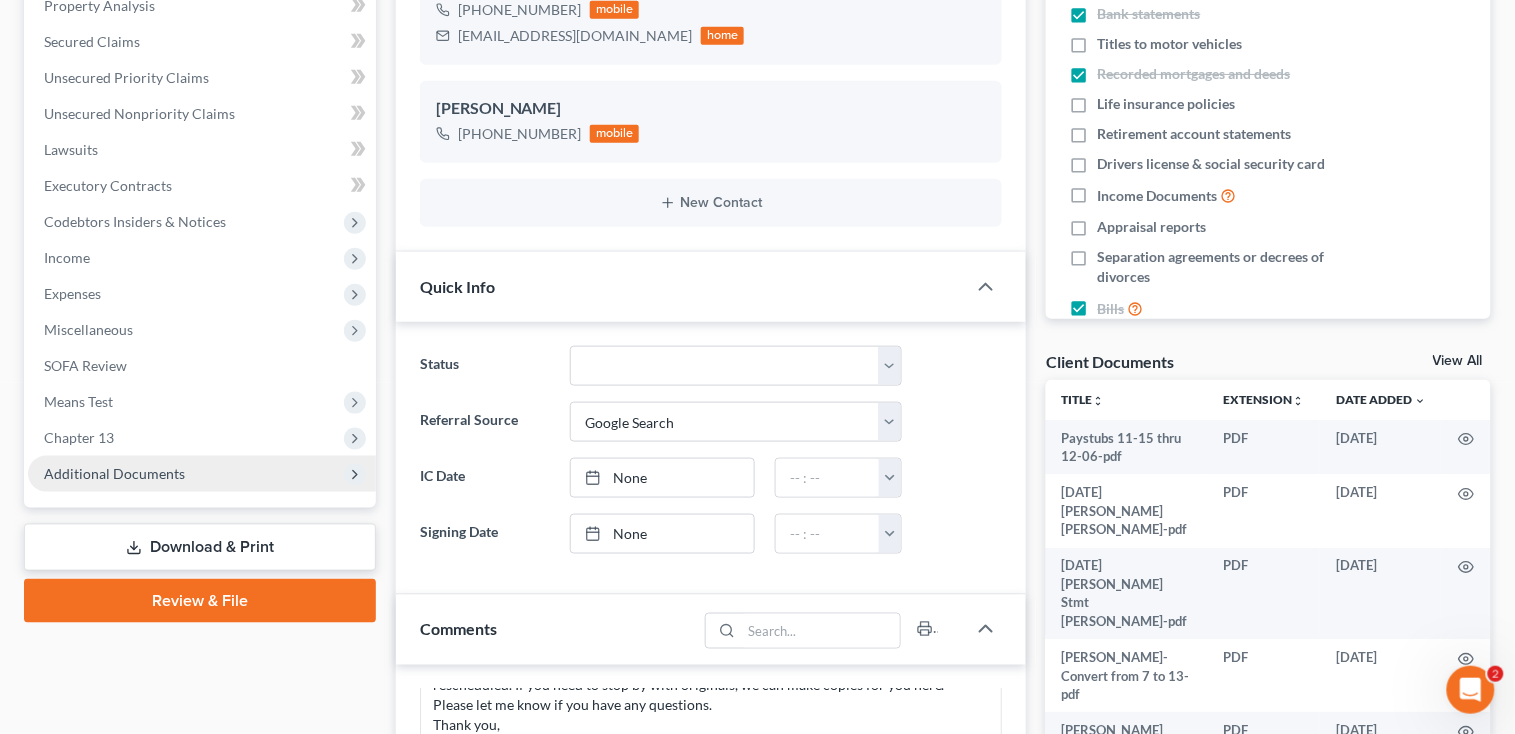 click on "Additional Documents" at bounding box center [114, 473] 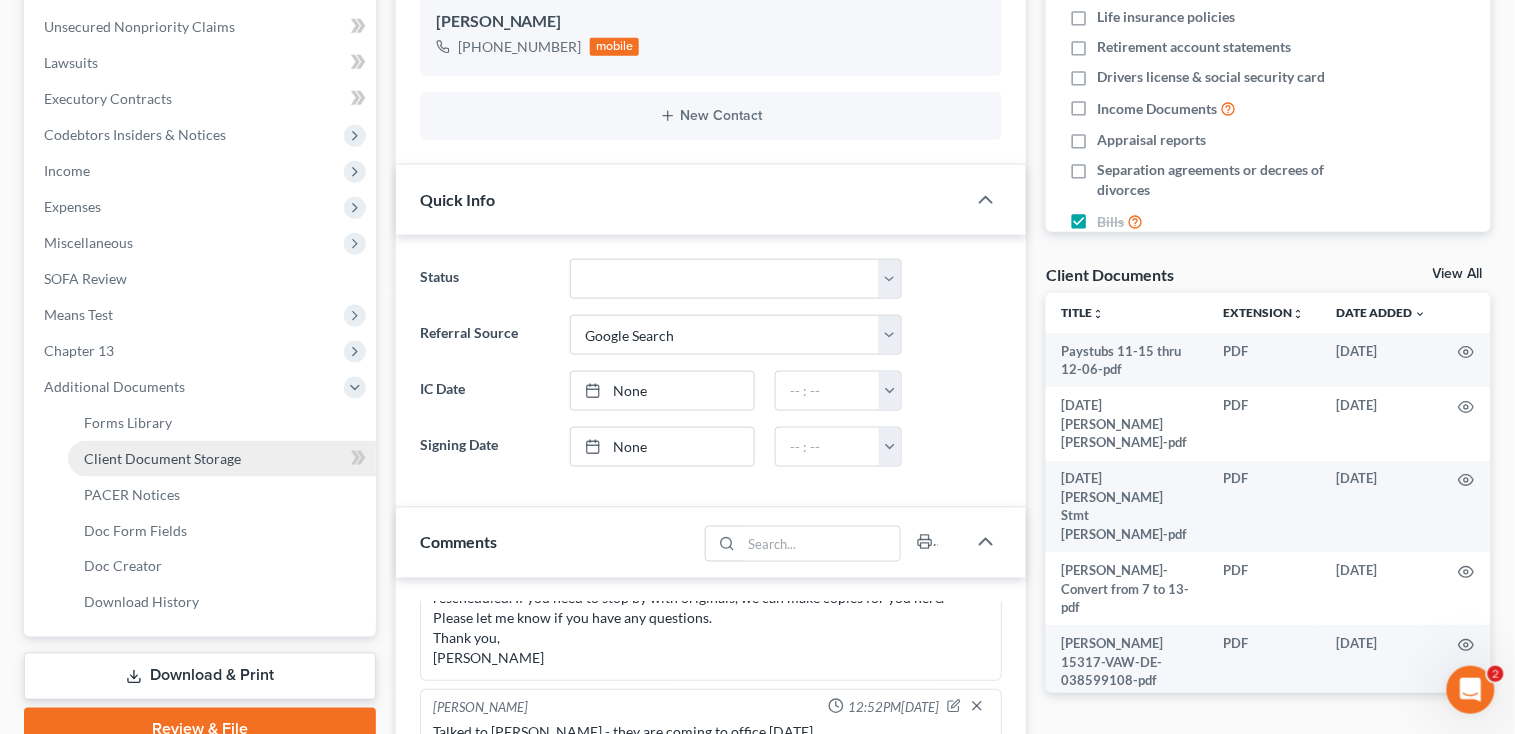 scroll, scrollTop: 533, scrollLeft: 0, axis: vertical 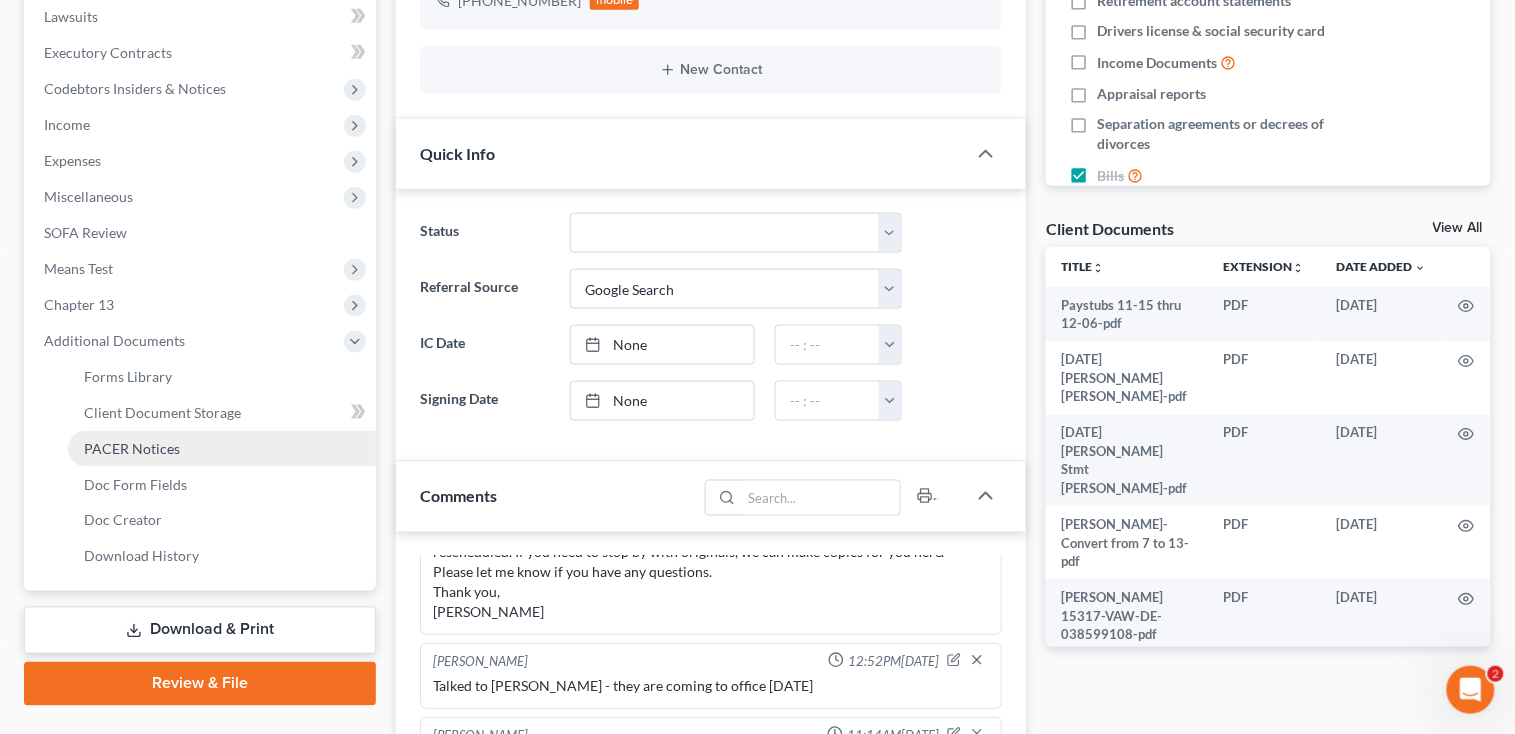 click on "PACER Notices" at bounding box center (132, 448) 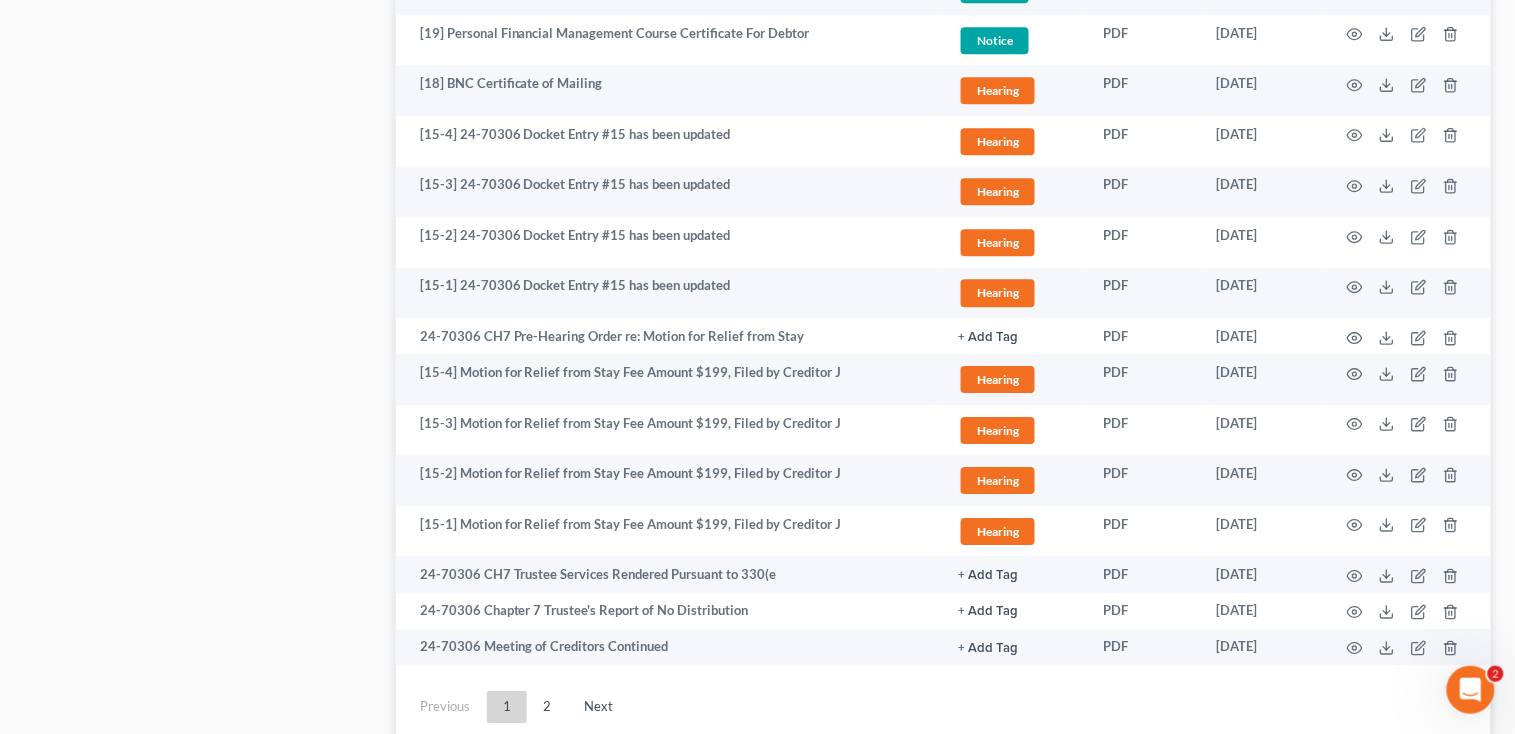 scroll, scrollTop: 3600, scrollLeft: 0, axis: vertical 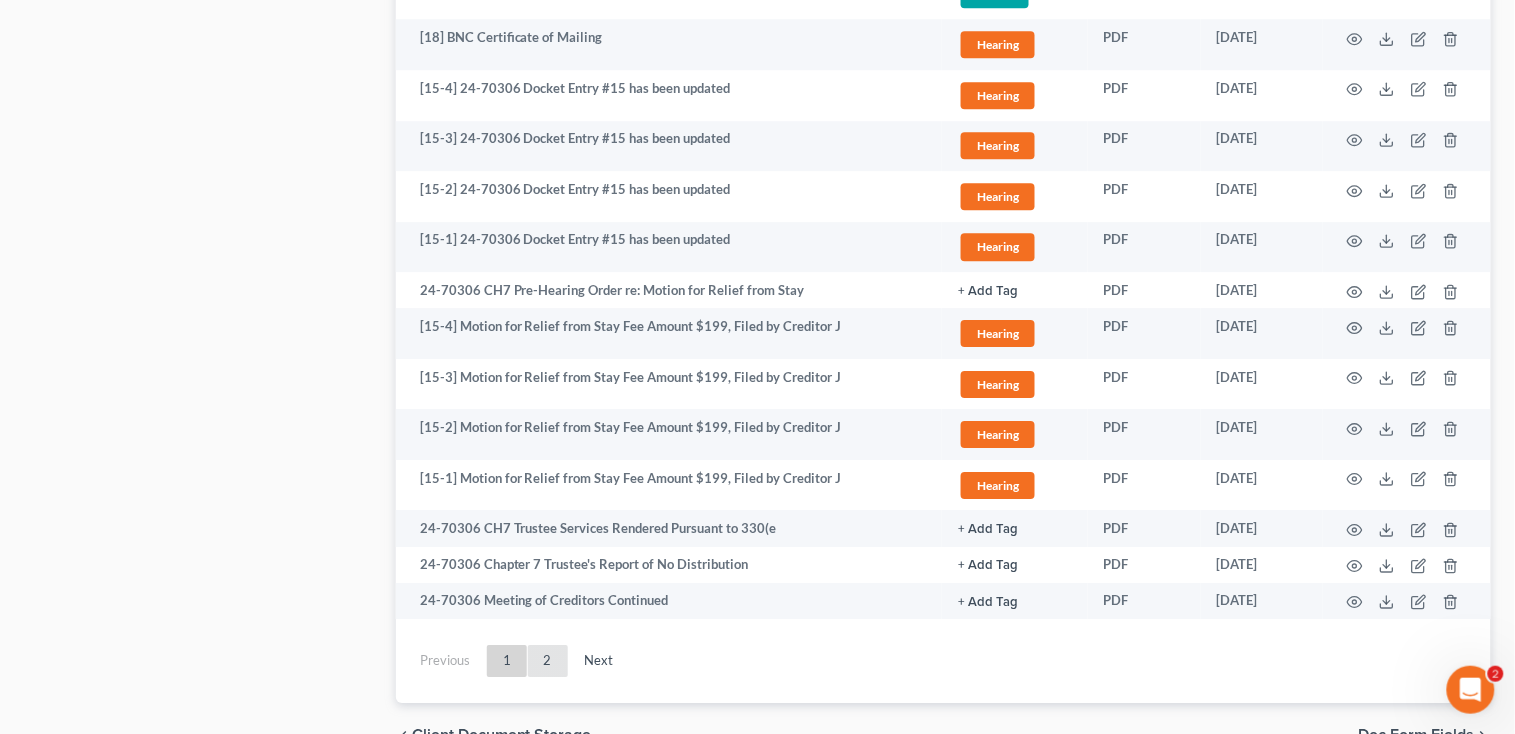 click on "2" at bounding box center (548, 661) 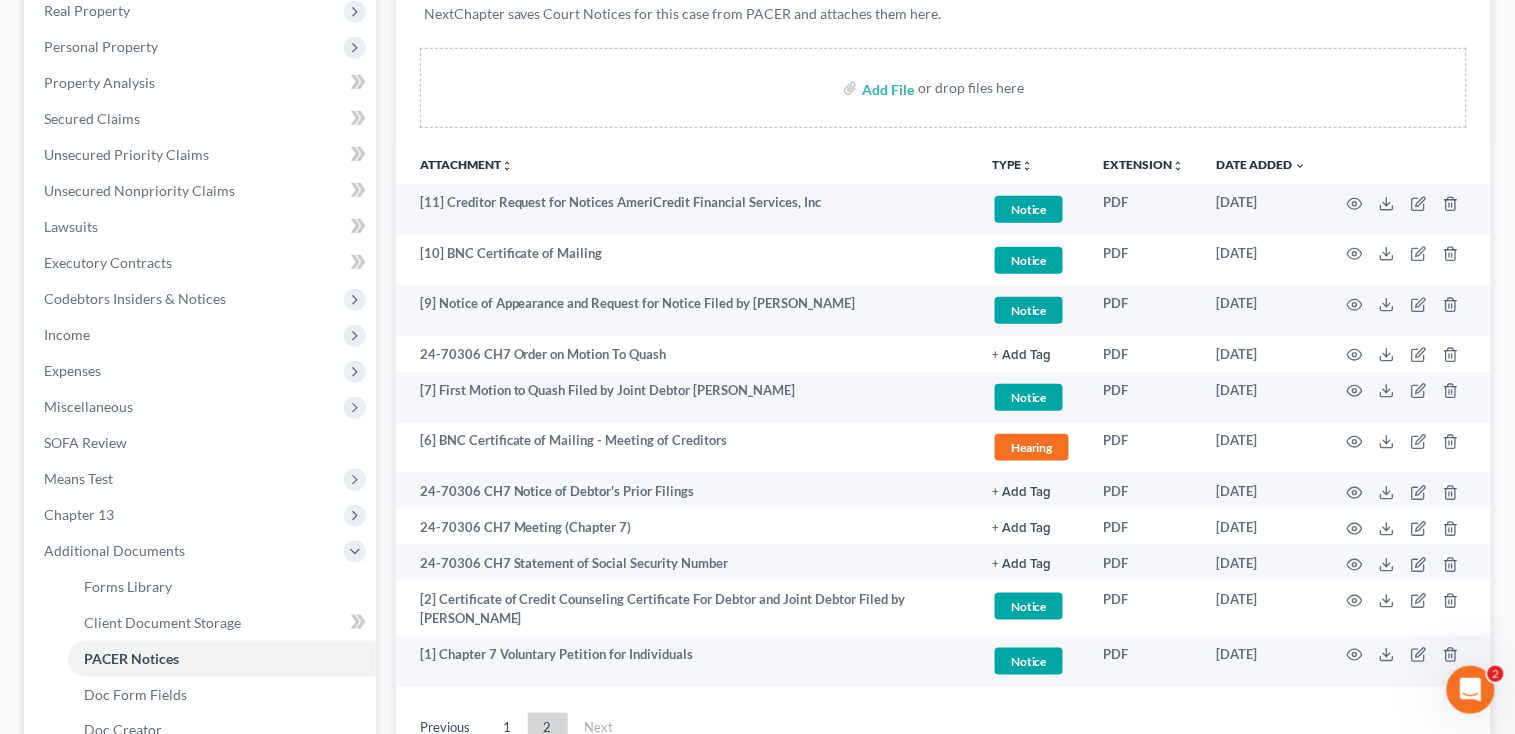 scroll, scrollTop: 312, scrollLeft: 0, axis: vertical 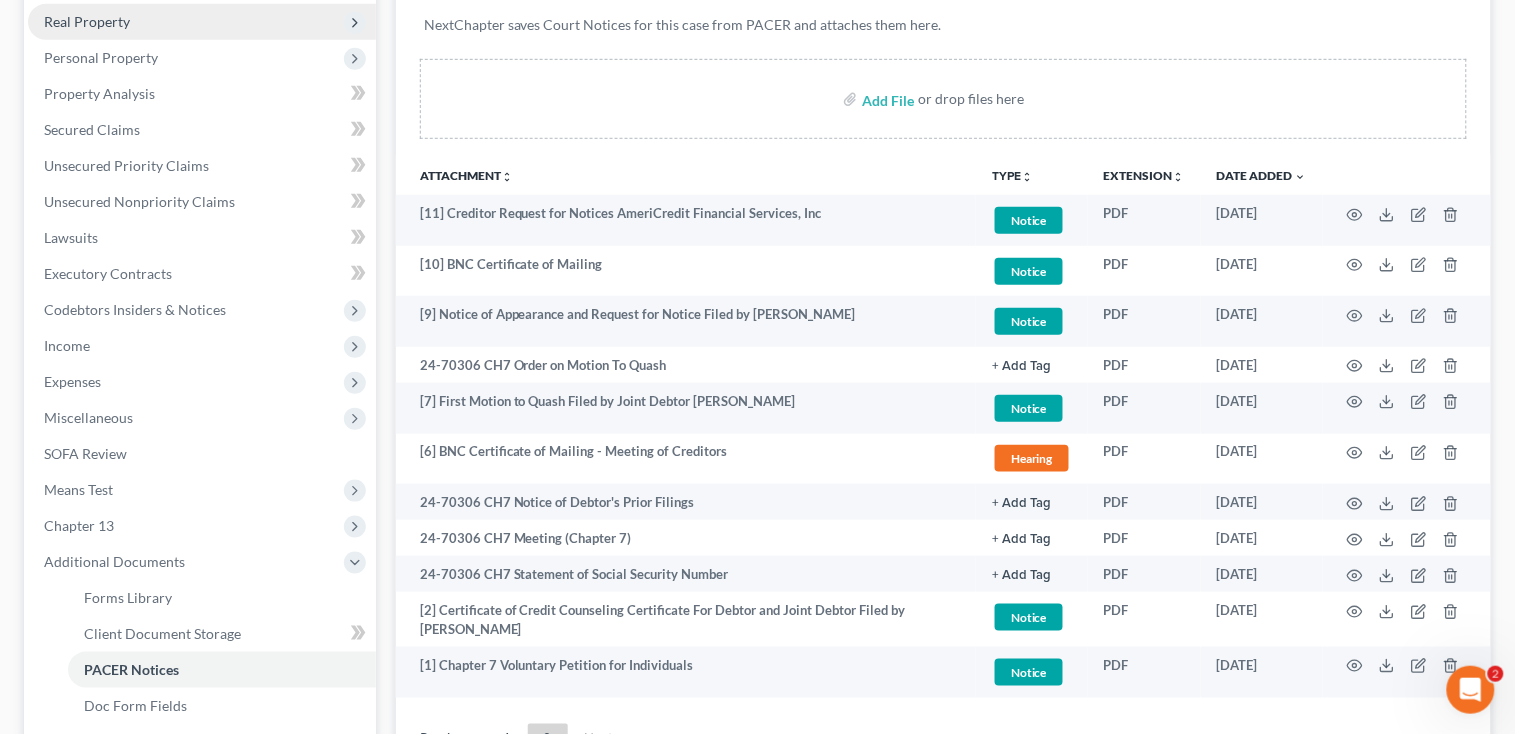 select on "4" 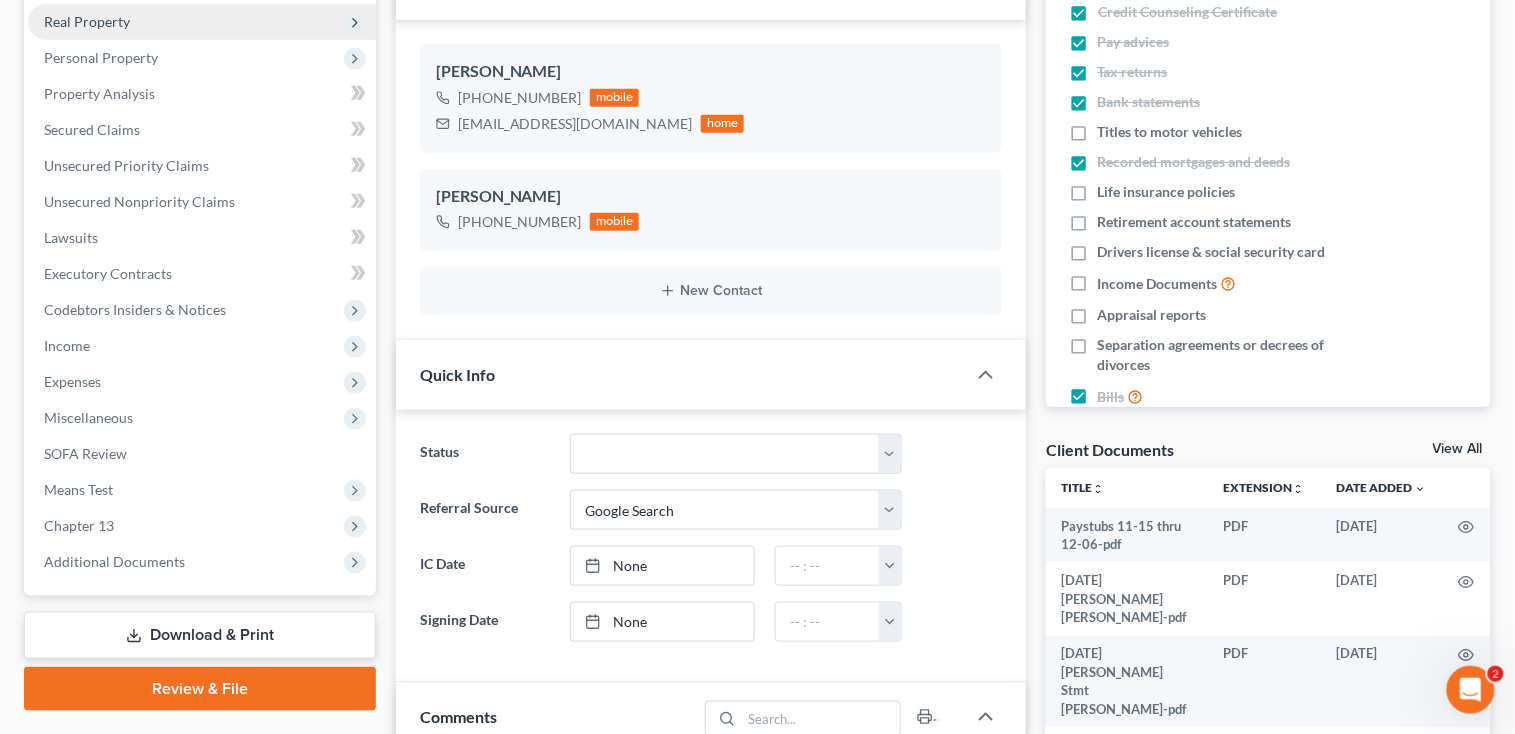scroll, scrollTop: 533, scrollLeft: 0, axis: vertical 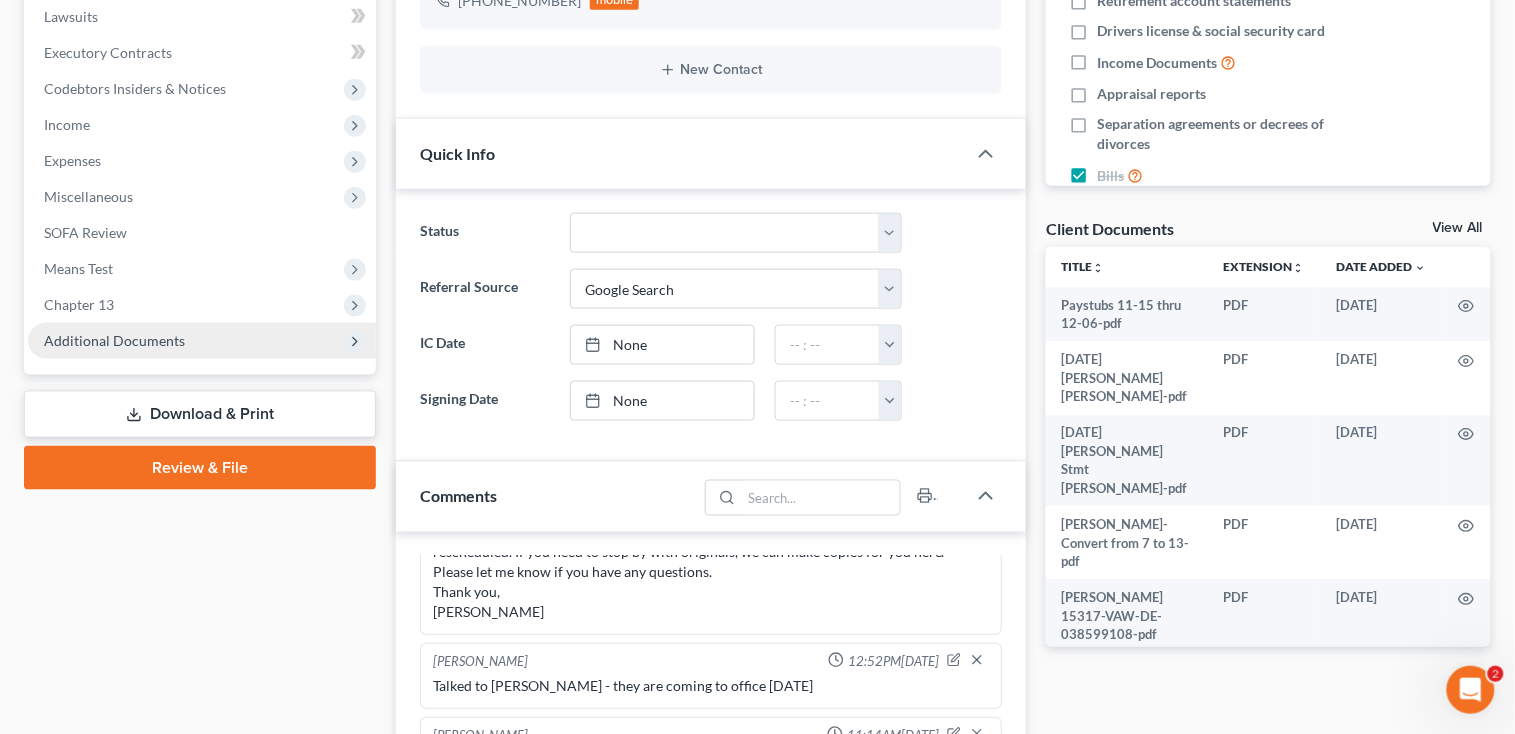 click on "Additional Documents" at bounding box center (114, 340) 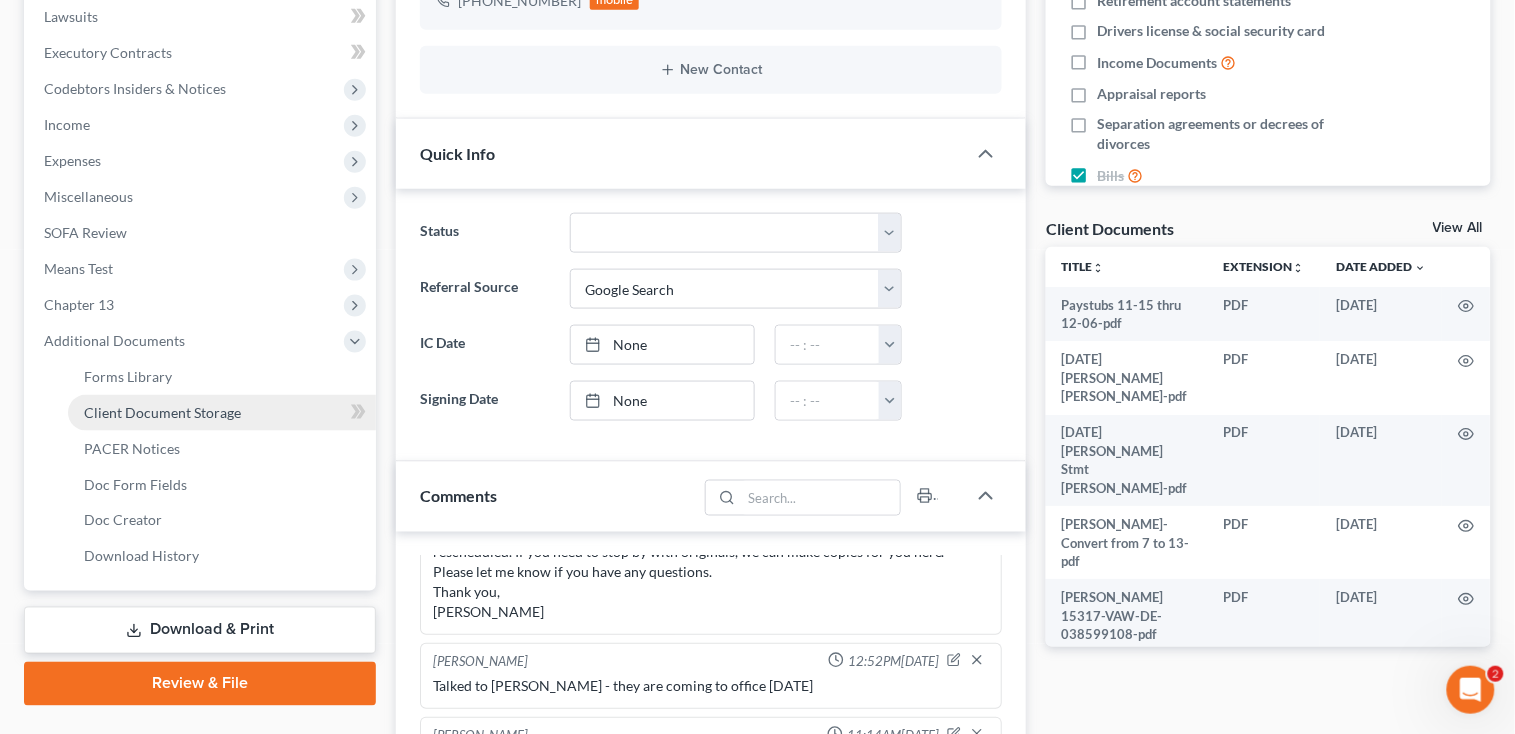 click on "Client Document Storage" at bounding box center (222, 413) 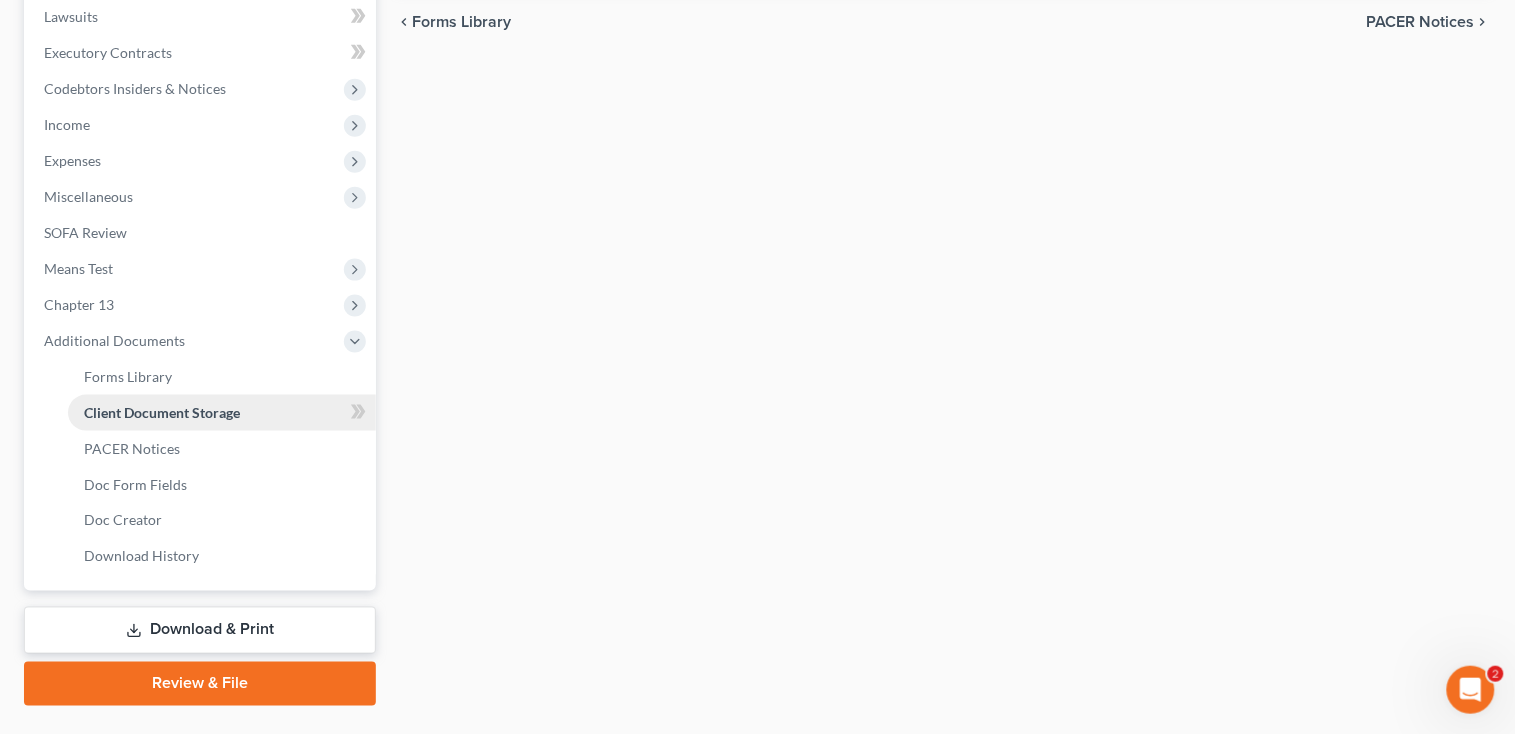scroll, scrollTop: 424, scrollLeft: 0, axis: vertical 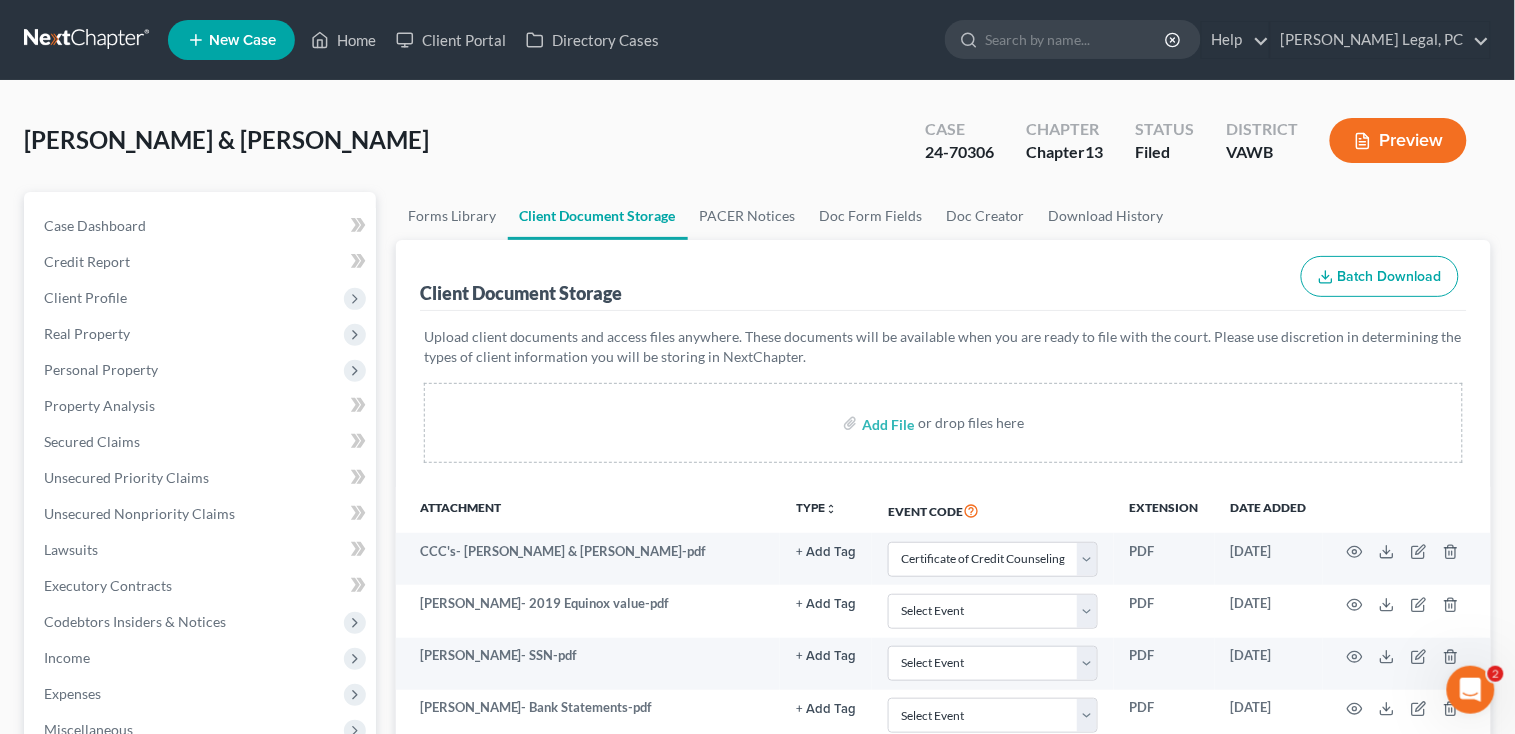 select on "4" 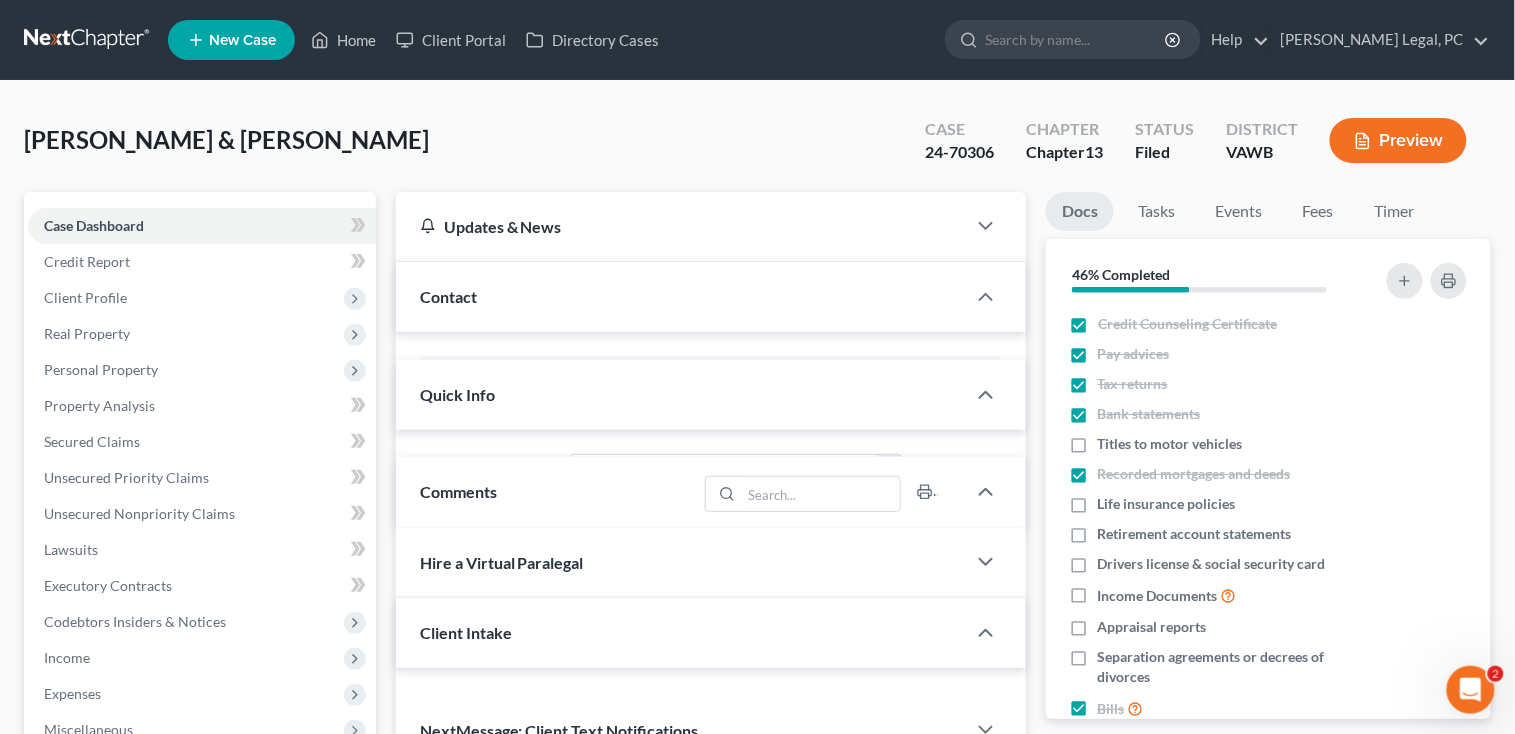 scroll, scrollTop: 533, scrollLeft: 0, axis: vertical 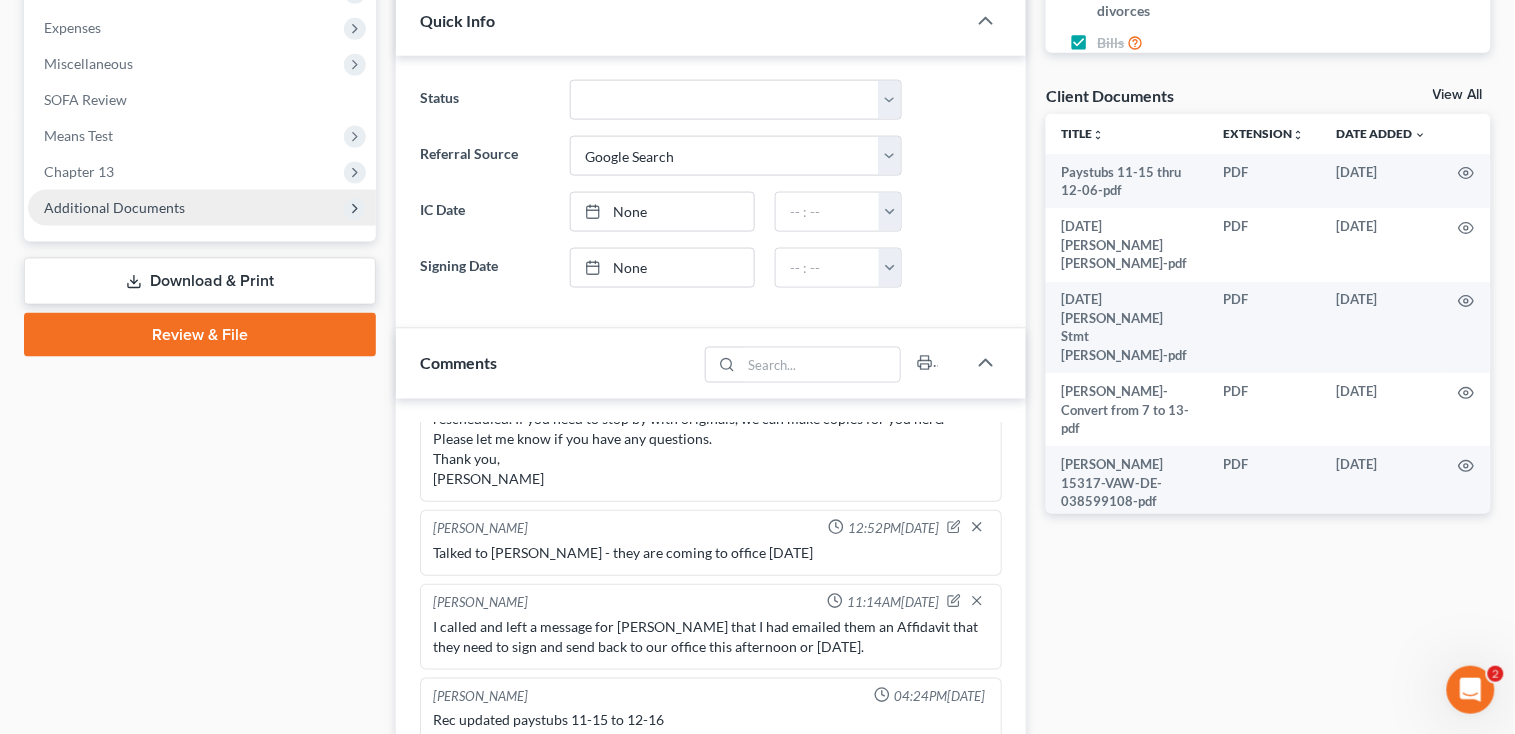 click on "Additional Documents" at bounding box center (114, 207) 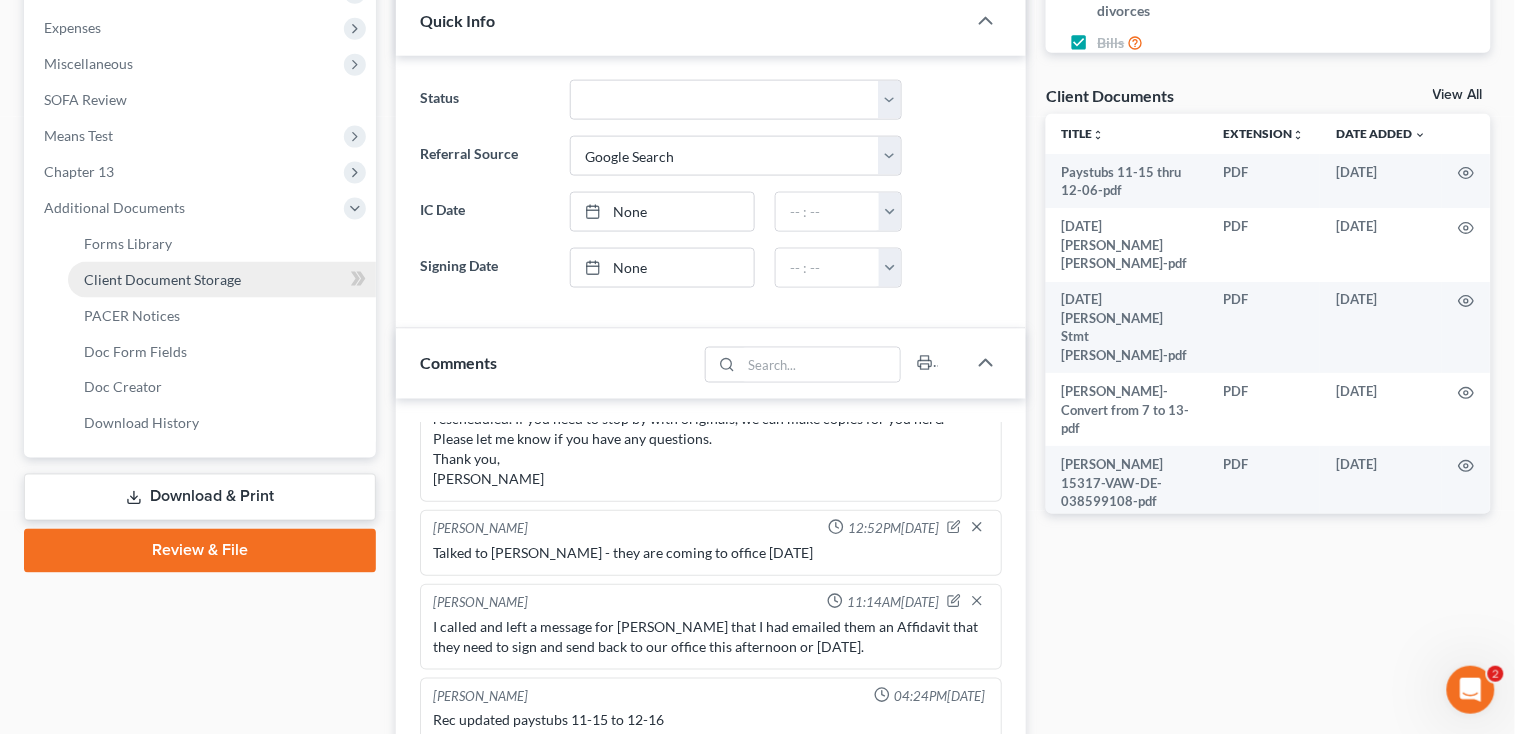 click on "Client Document Storage" at bounding box center [162, 279] 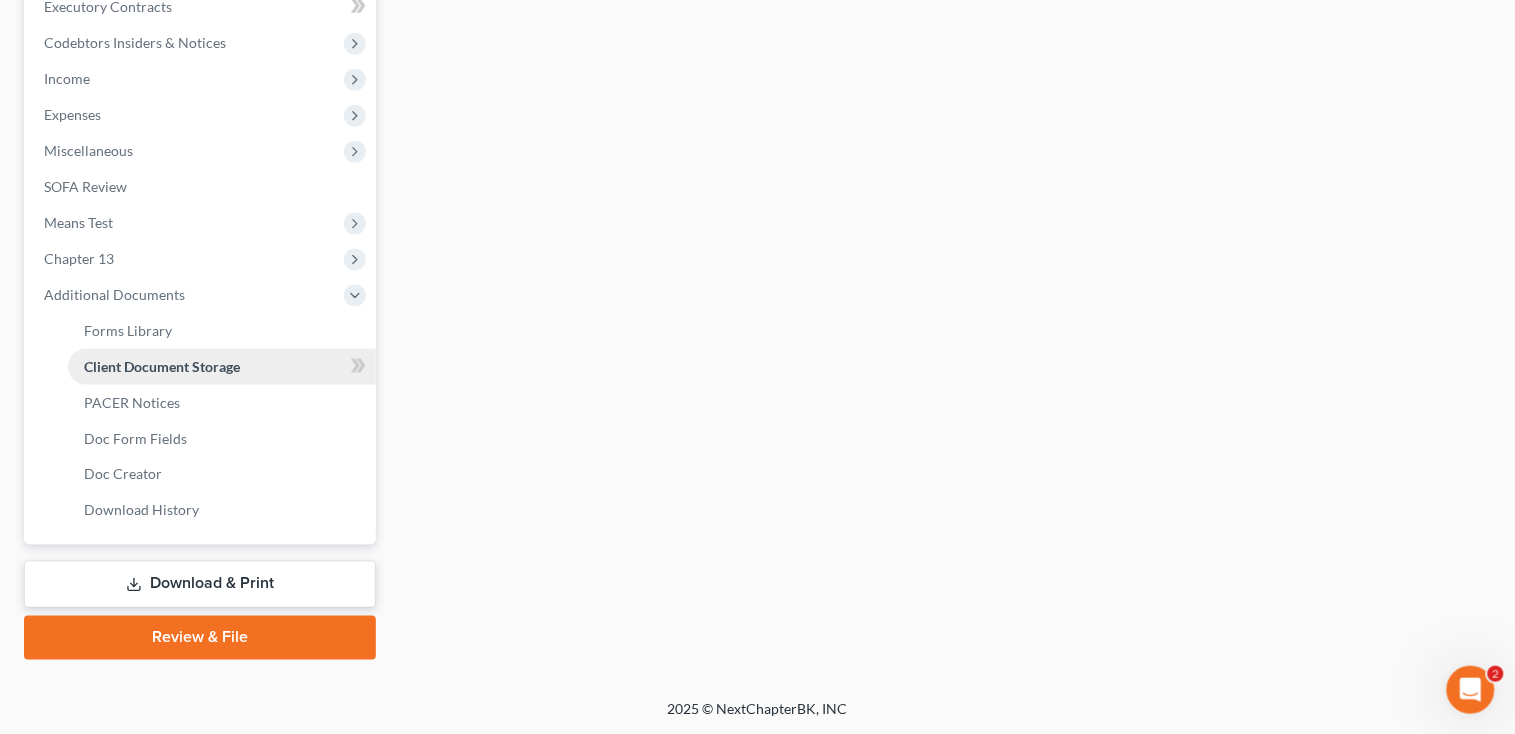 scroll, scrollTop: 470, scrollLeft: 0, axis: vertical 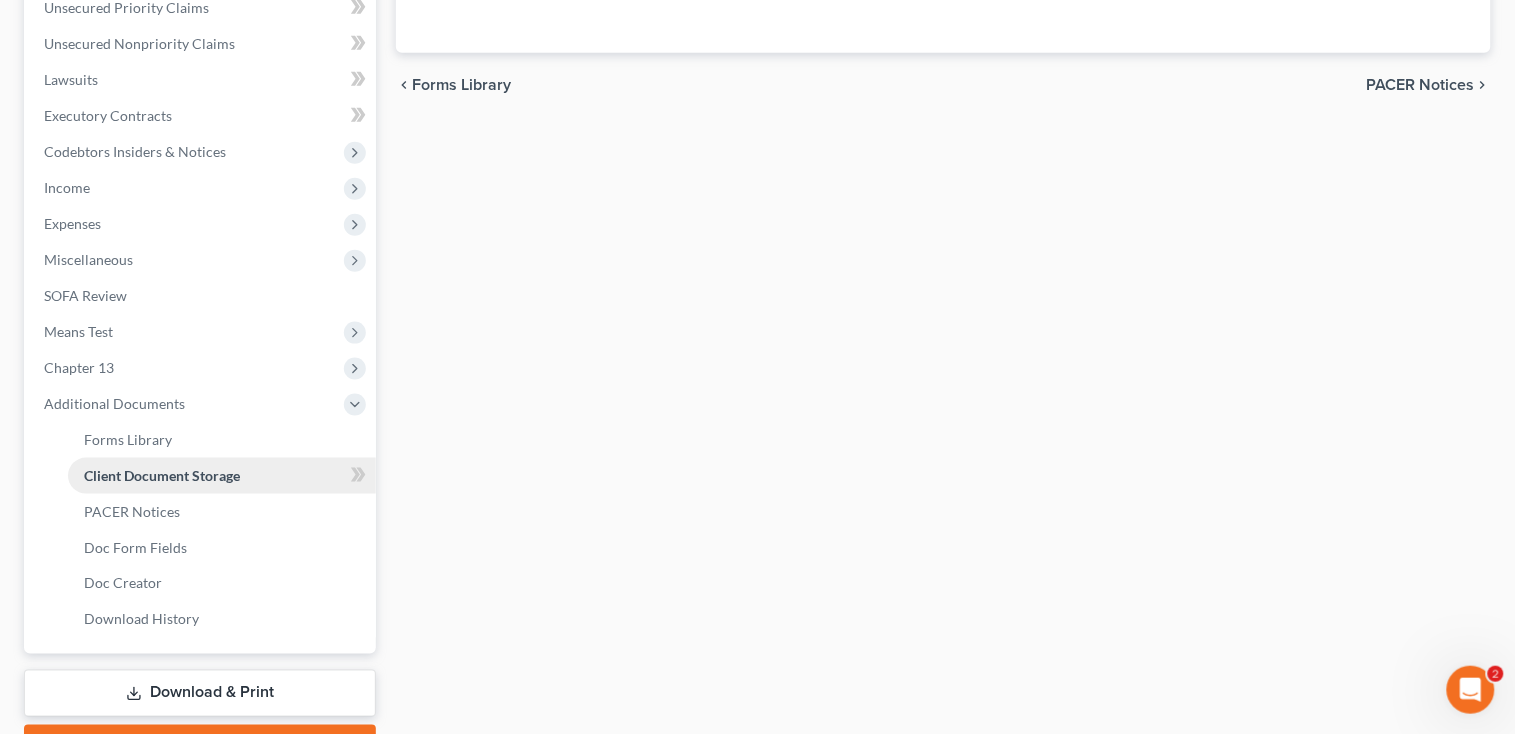 select on "0" 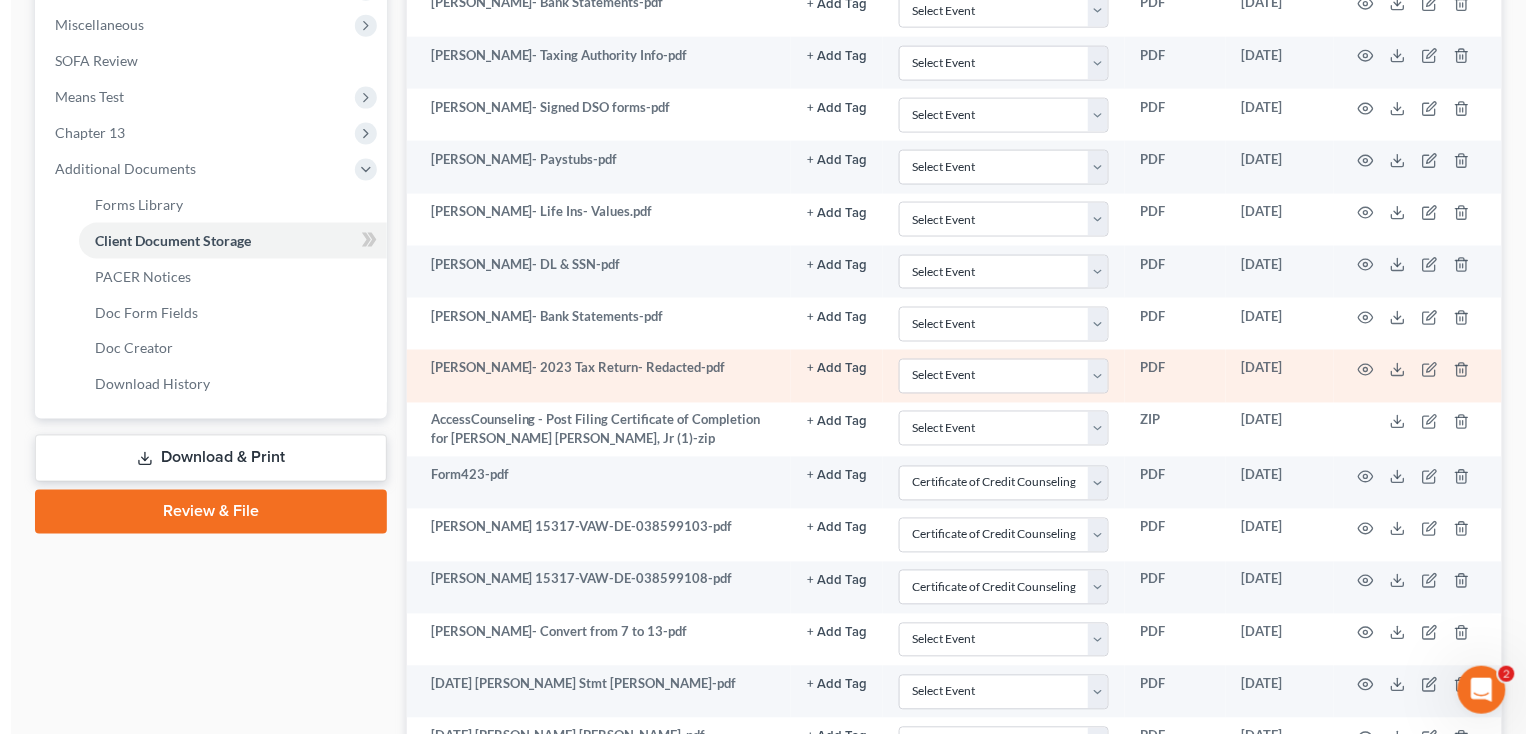 scroll, scrollTop: 666, scrollLeft: 0, axis: vertical 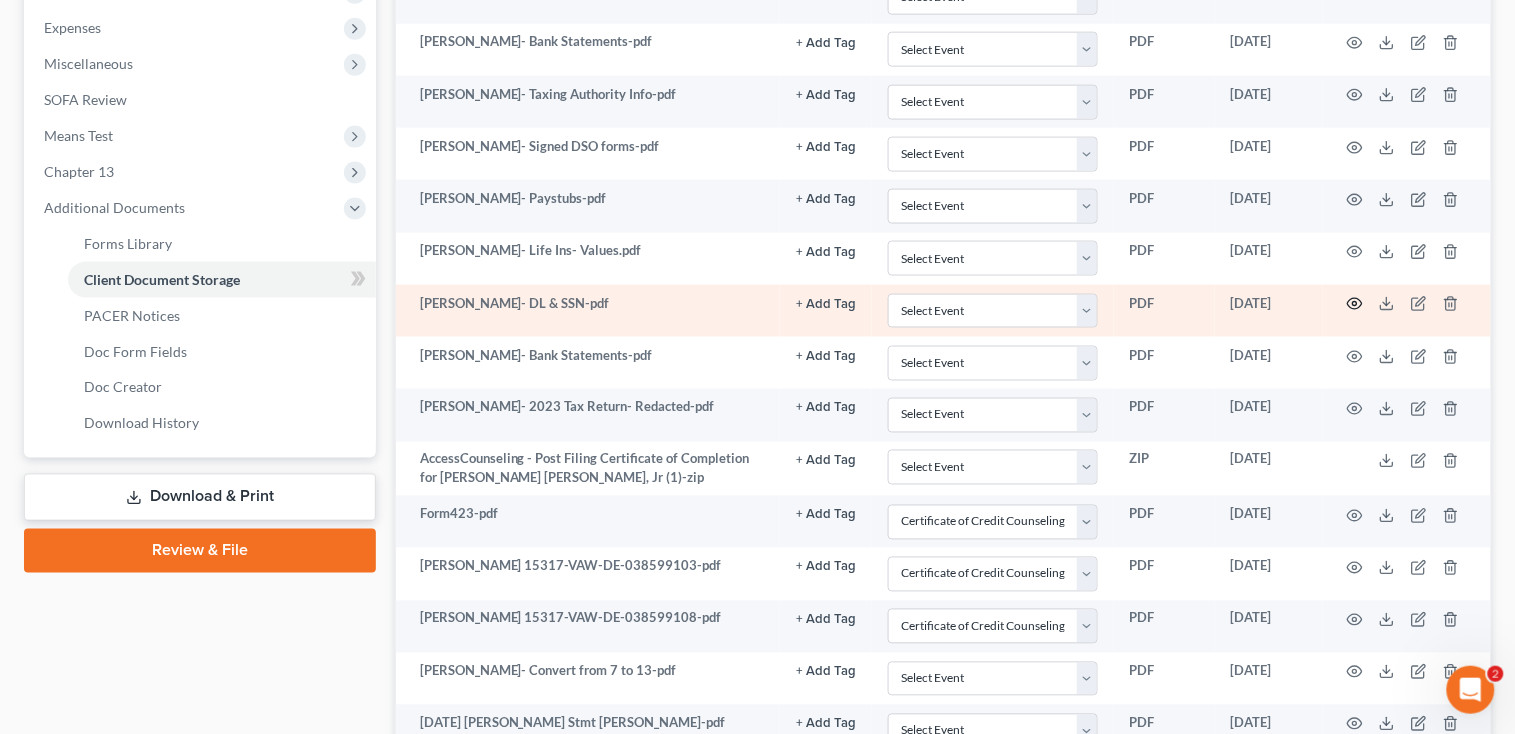 click 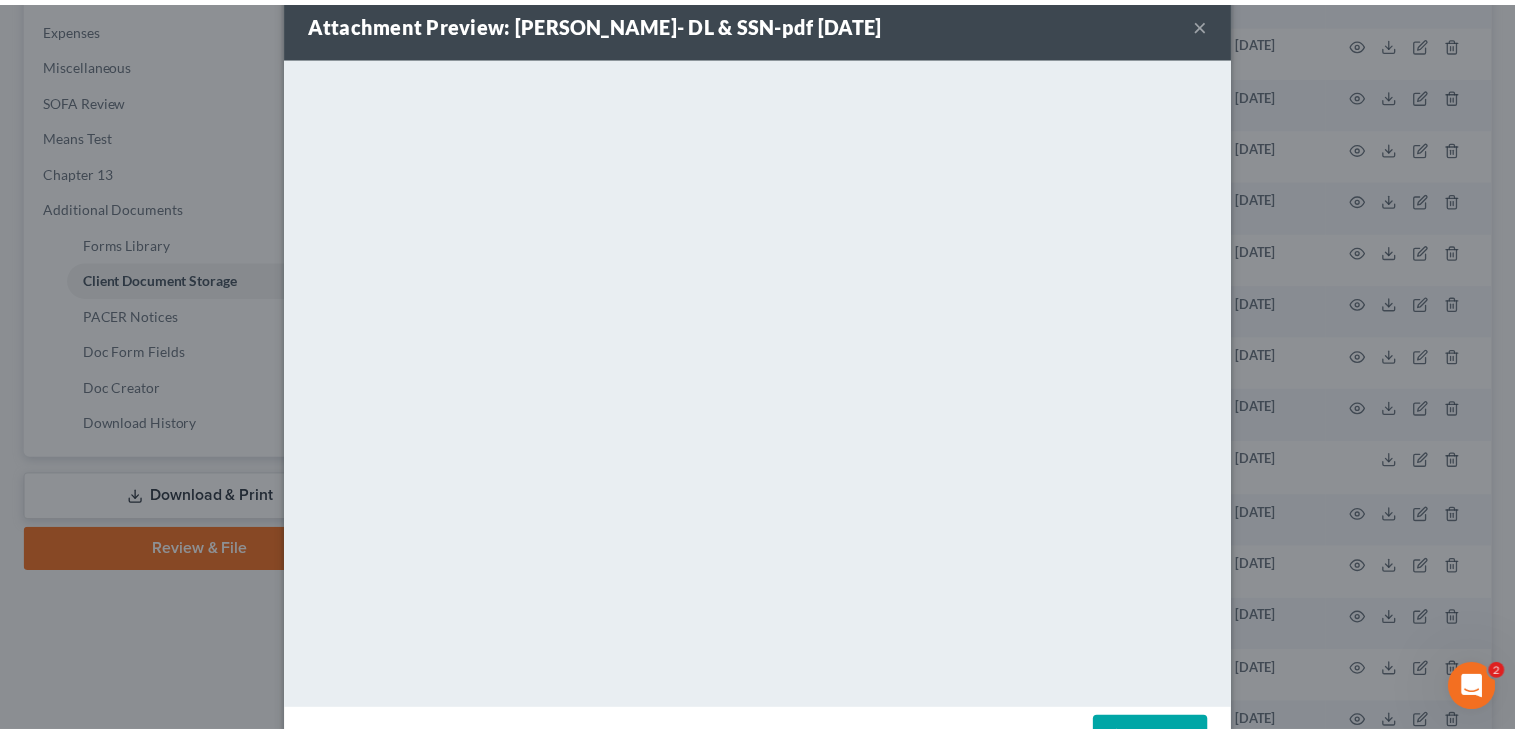 scroll, scrollTop: 0, scrollLeft: 0, axis: both 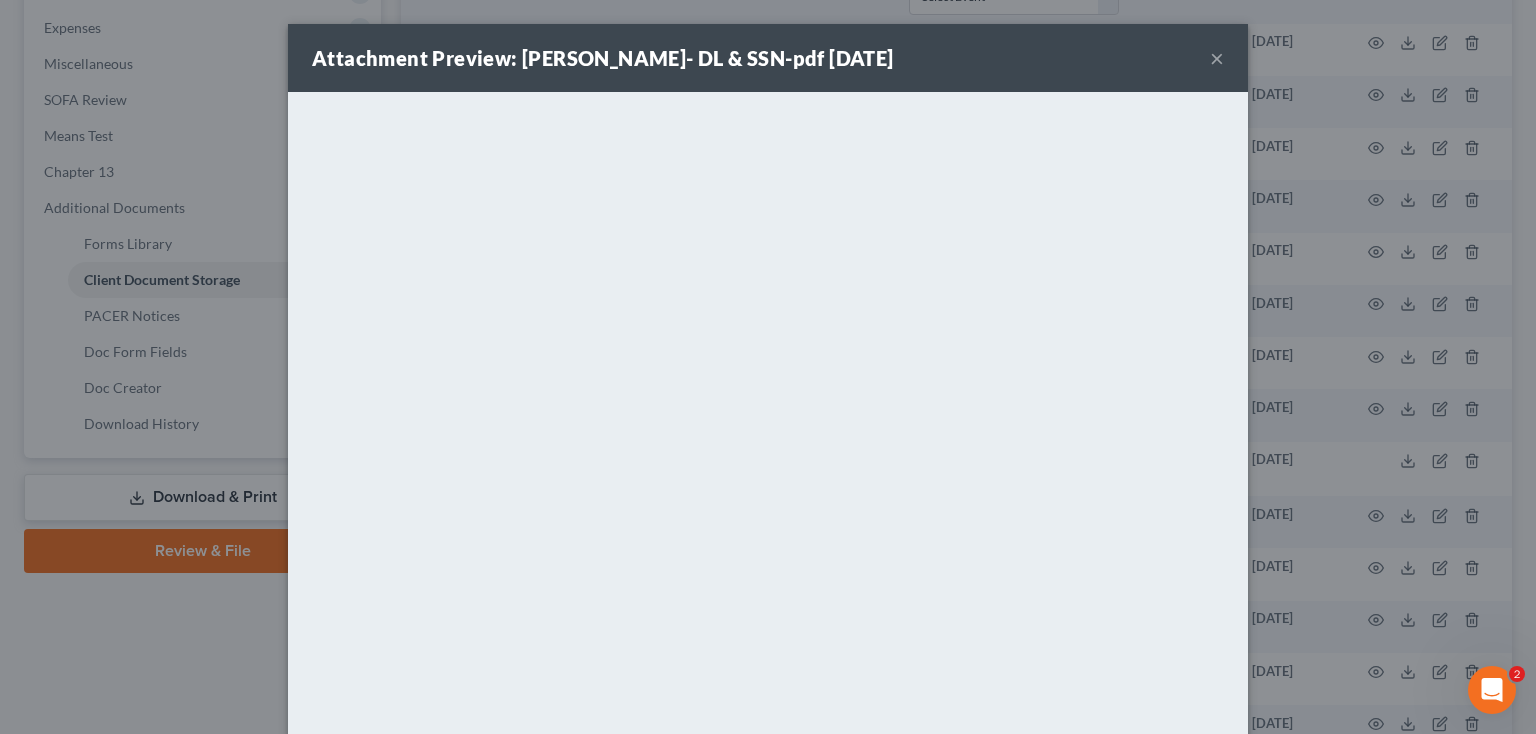 click on "×" at bounding box center (1217, 58) 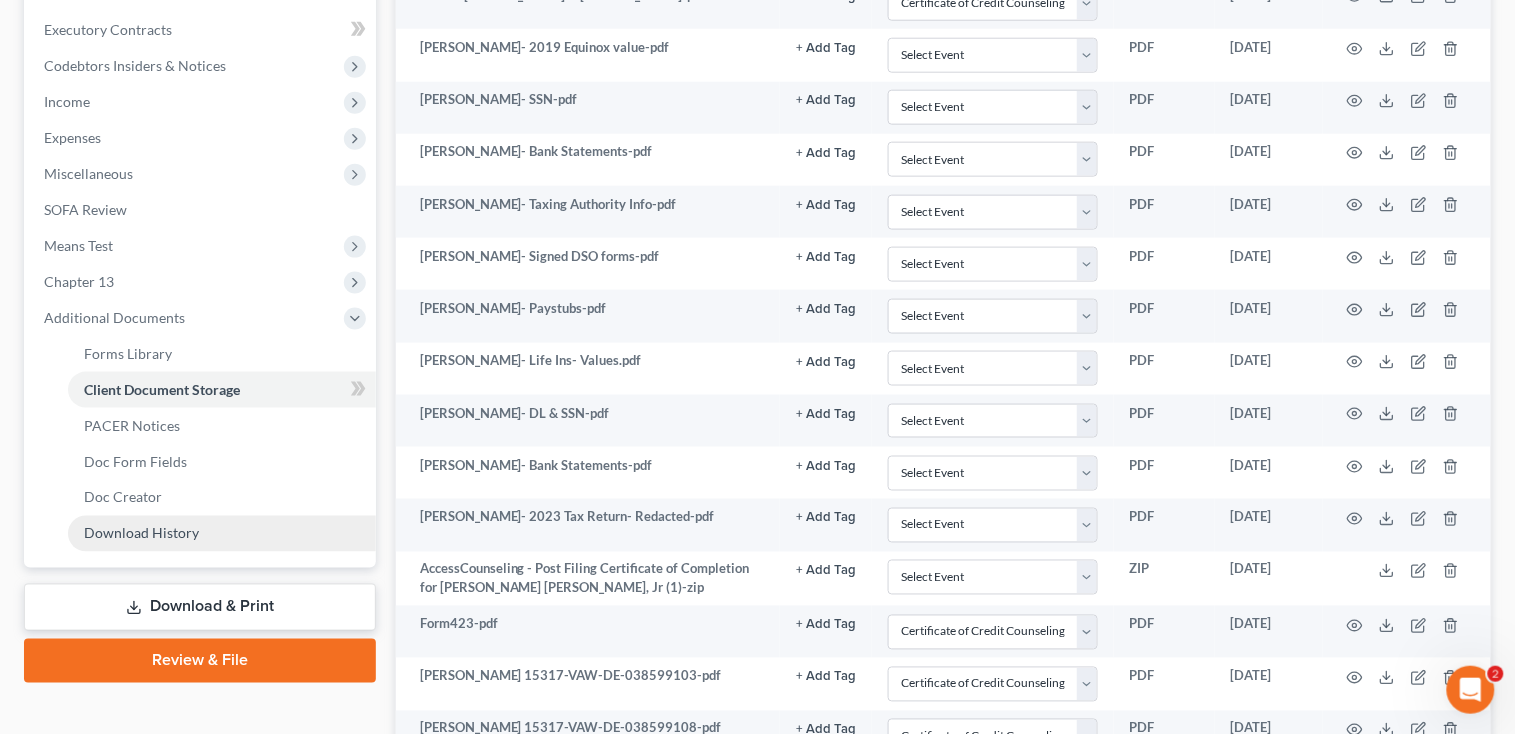 scroll, scrollTop: 552, scrollLeft: 0, axis: vertical 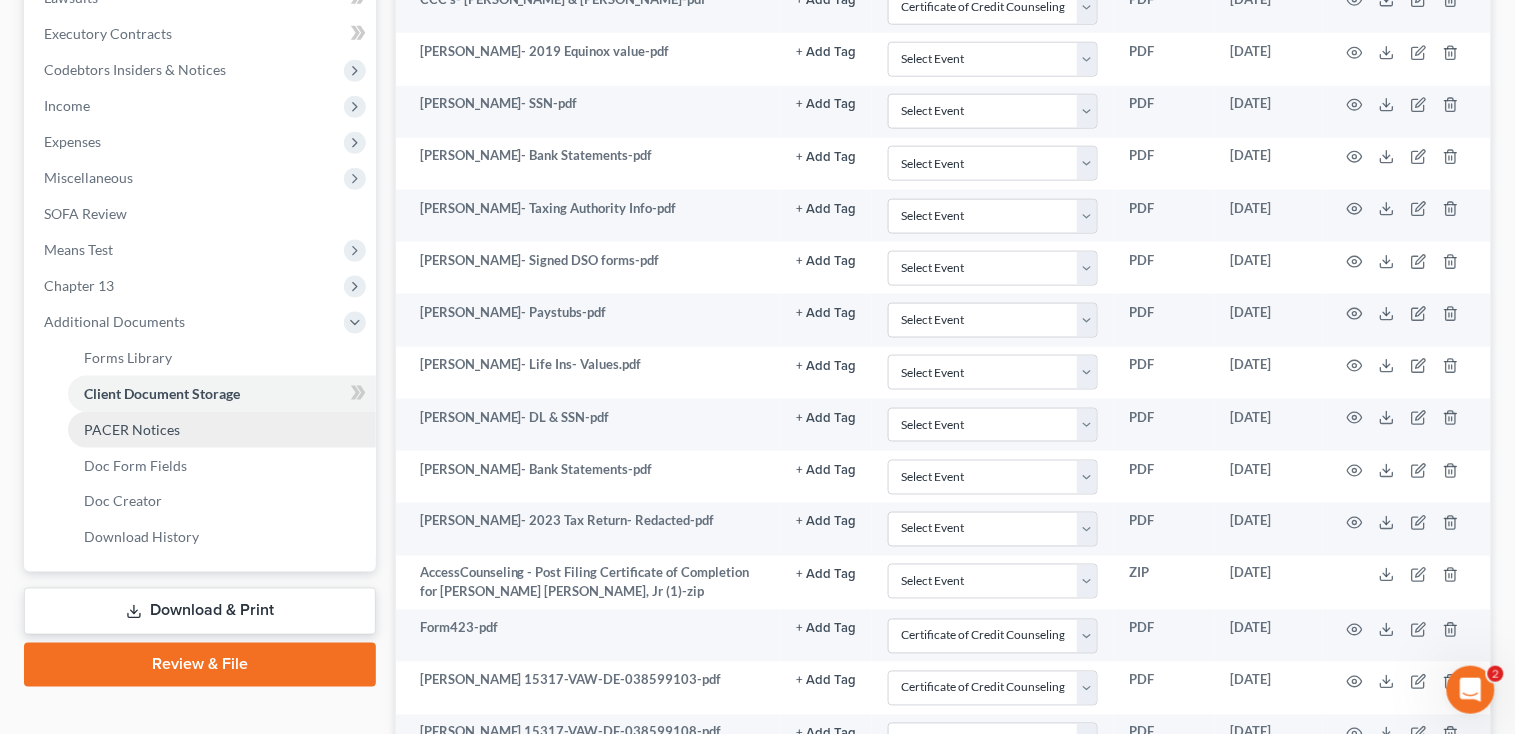 click on "PACER Notices" at bounding box center [132, 429] 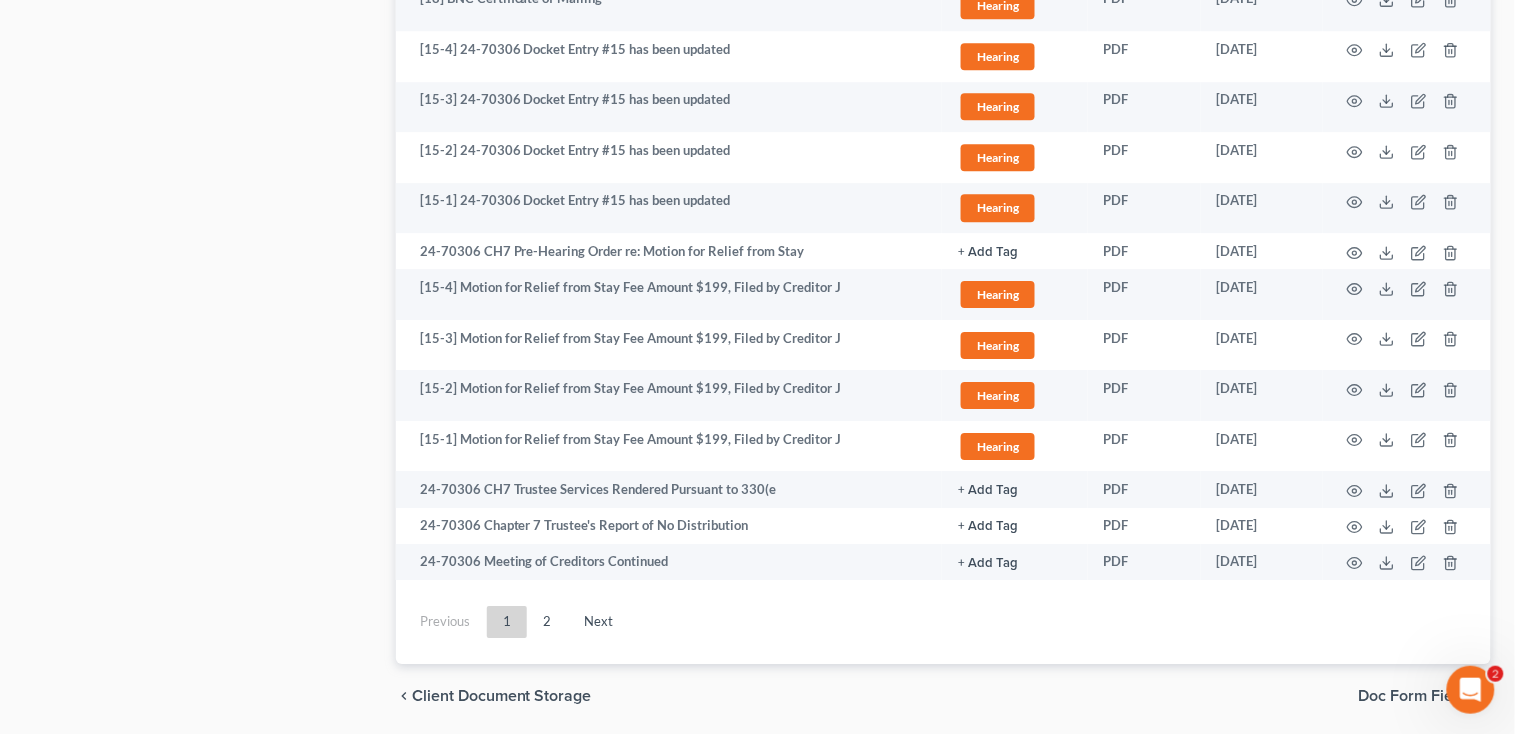 scroll, scrollTop: 3693, scrollLeft: 0, axis: vertical 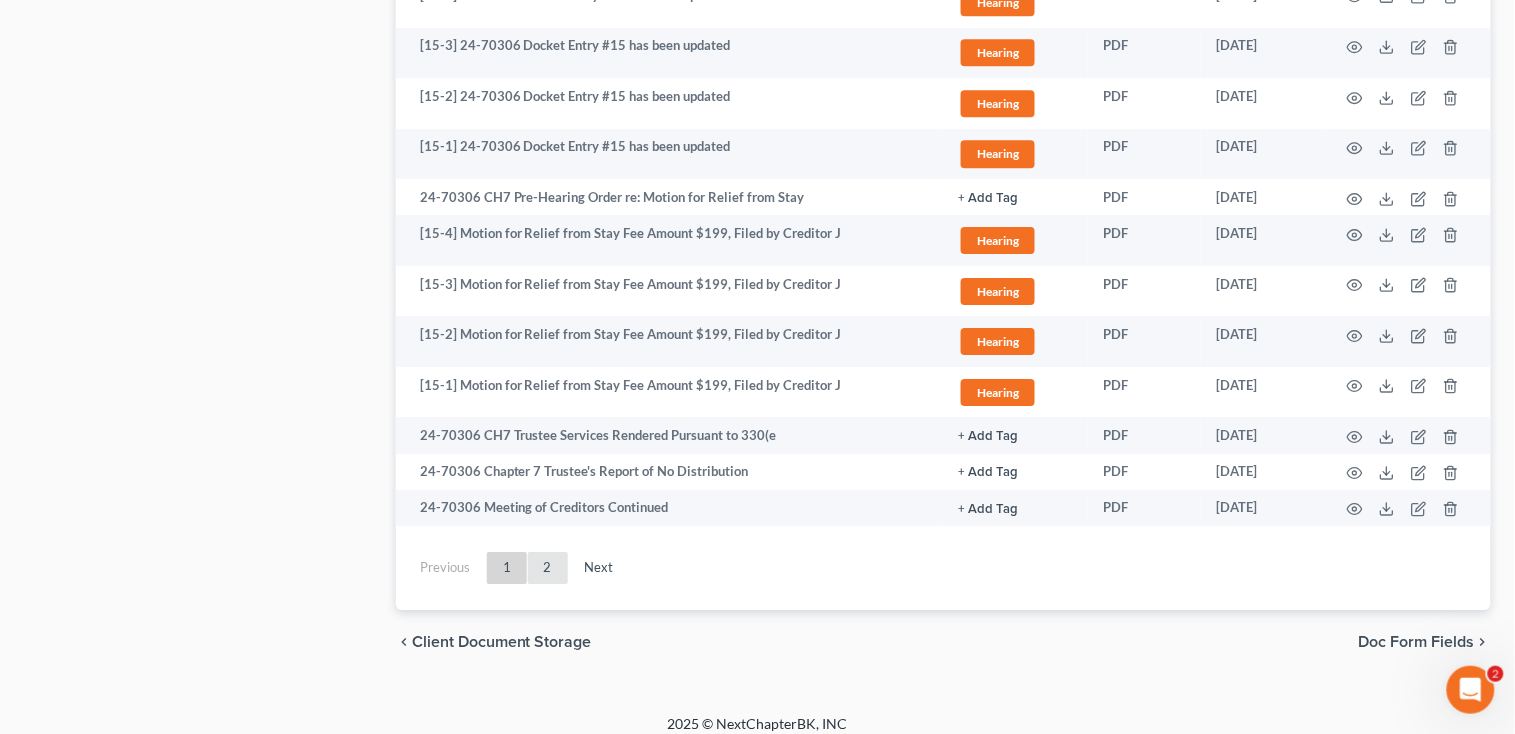 click on "2" at bounding box center [548, 568] 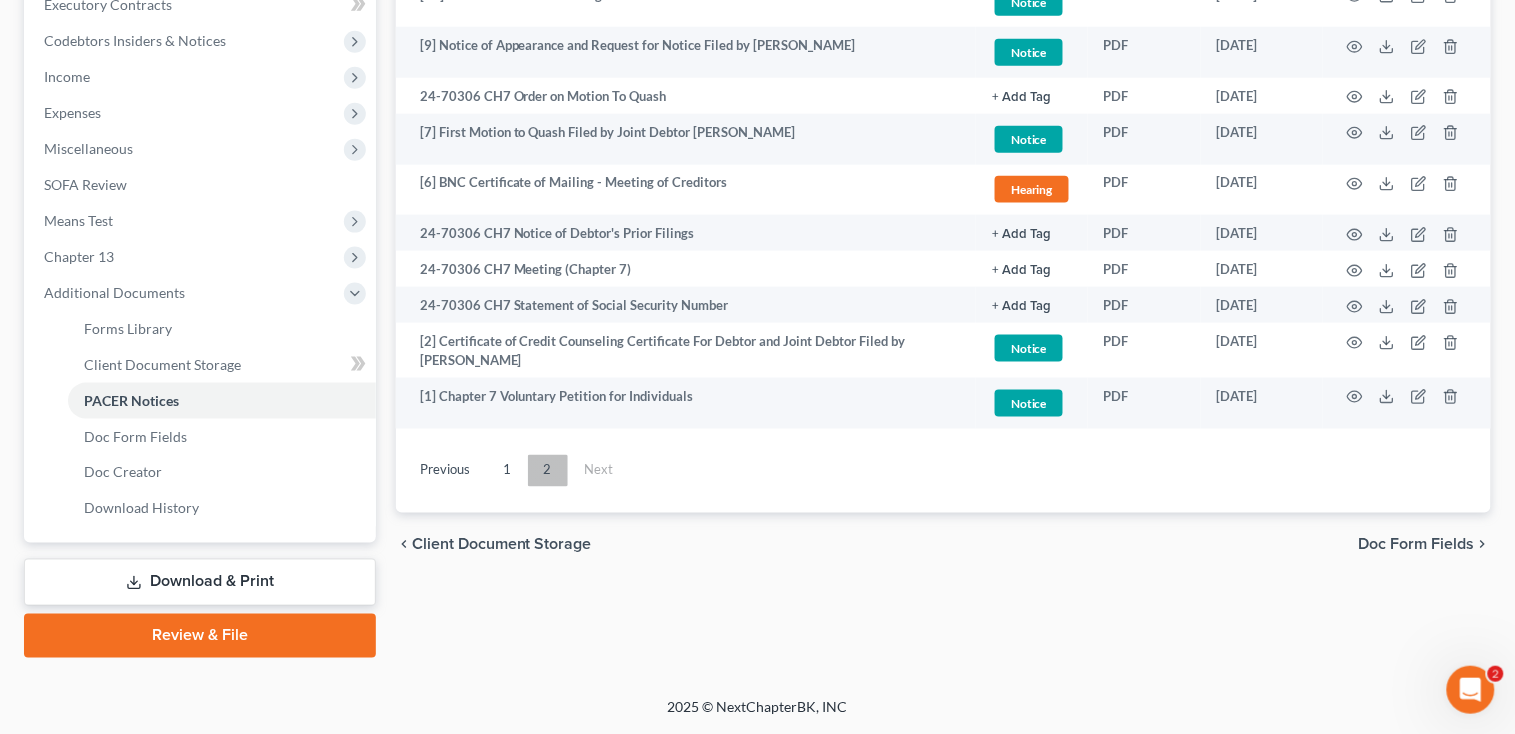 scroll, scrollTop: 579, scrollLeft: 0, axis: vertical 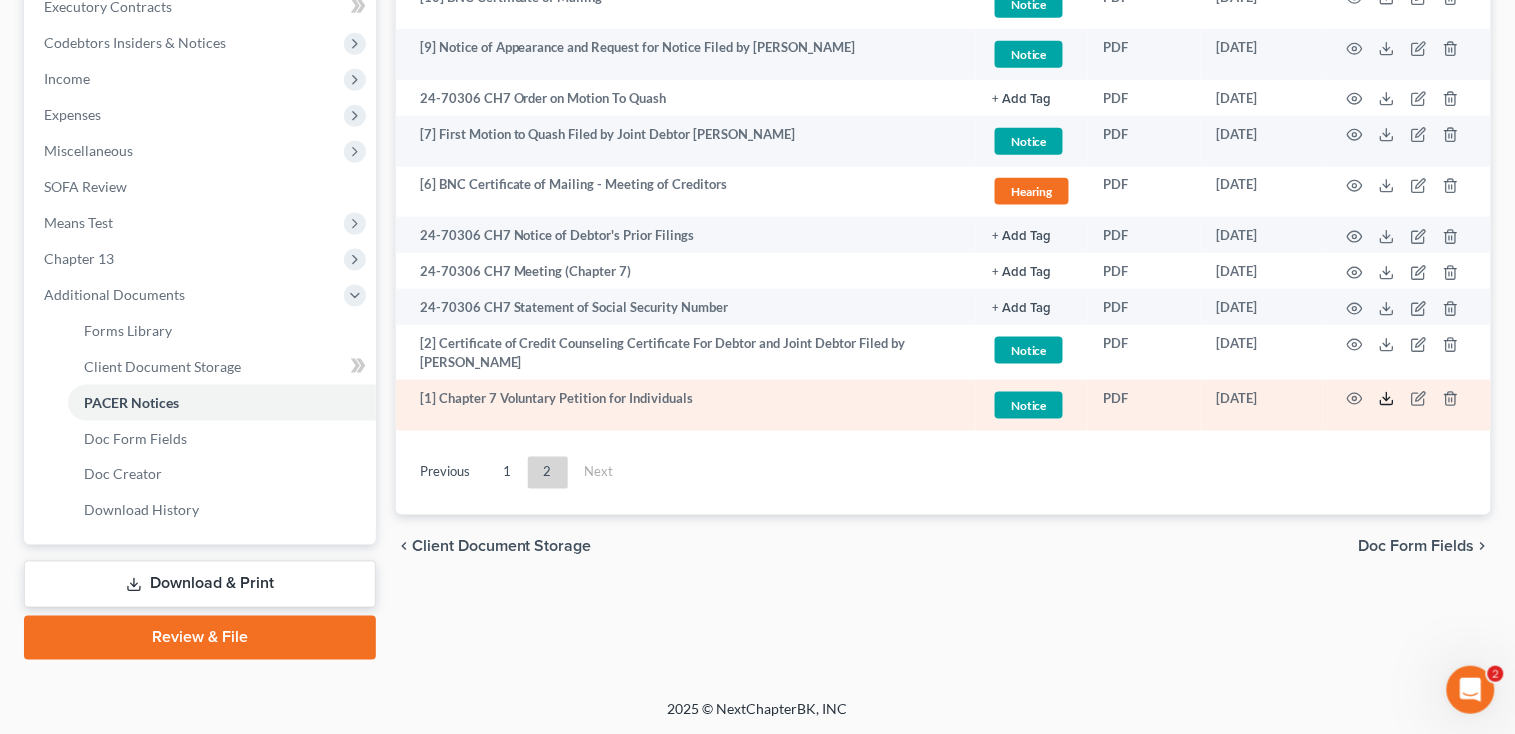 click 